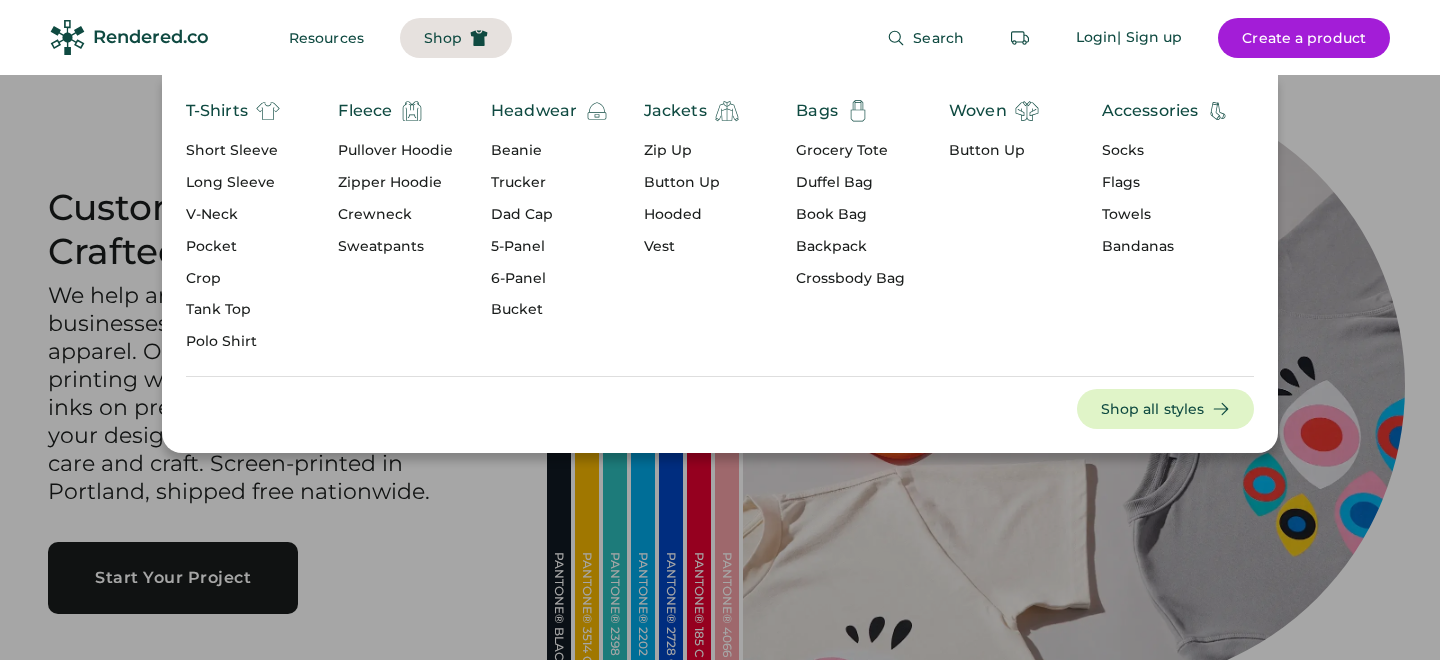 scroll, scrollTop: 0, scrollLeft: 0, axis: both 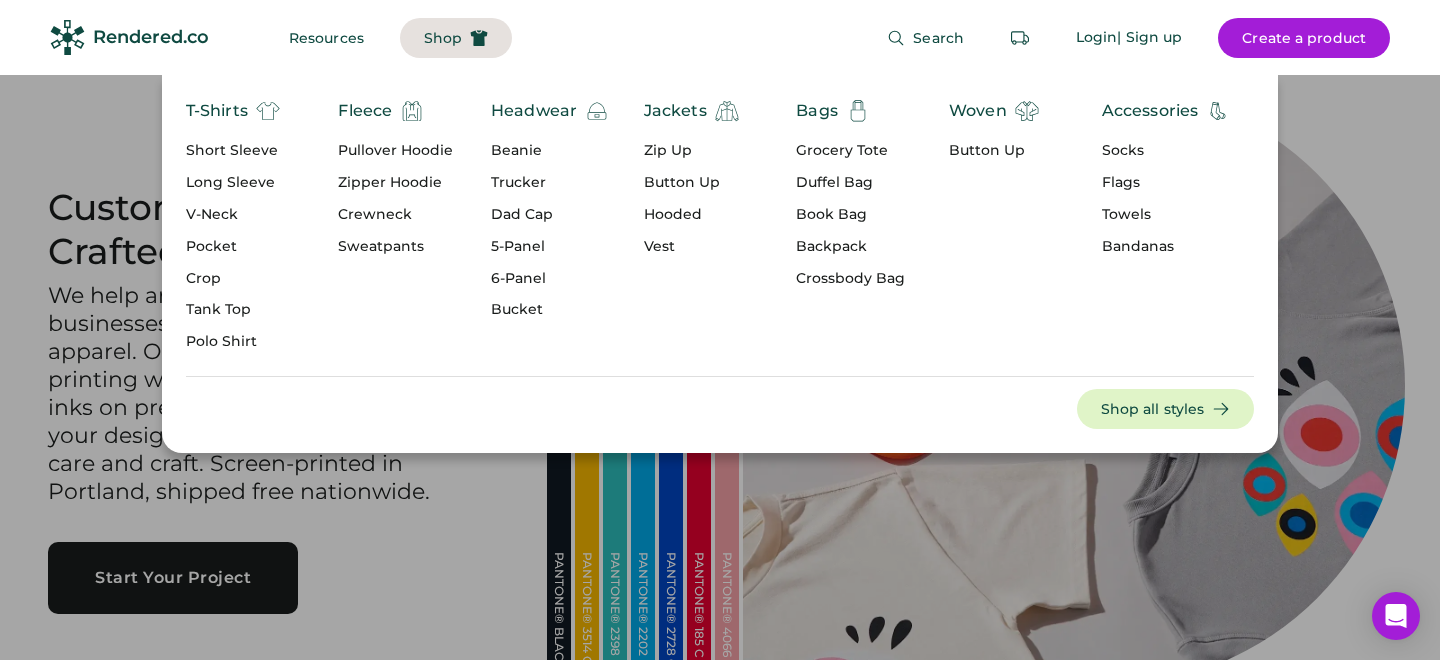 click on "Grocery Tote" at bounding box center [850, 151] 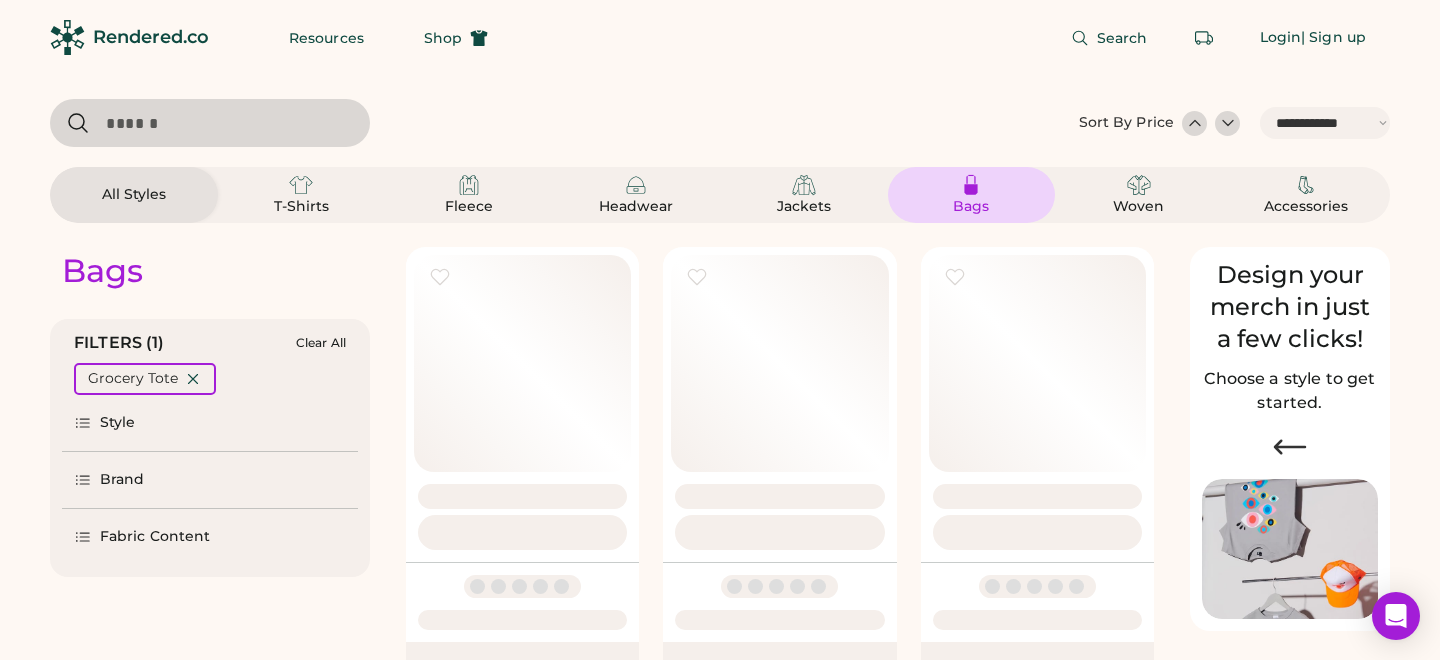 select on "*****" 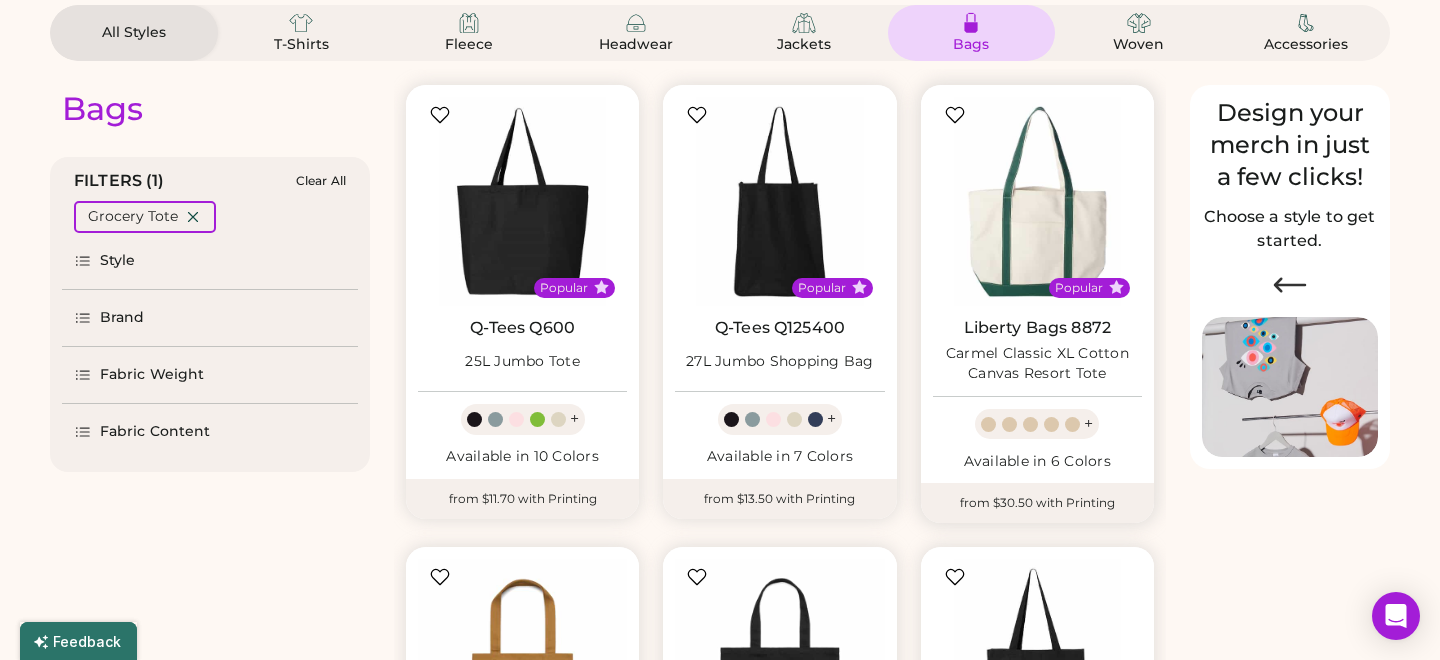 scroll, scrollTop: 399, scrollLeft: 0, axis: vertical 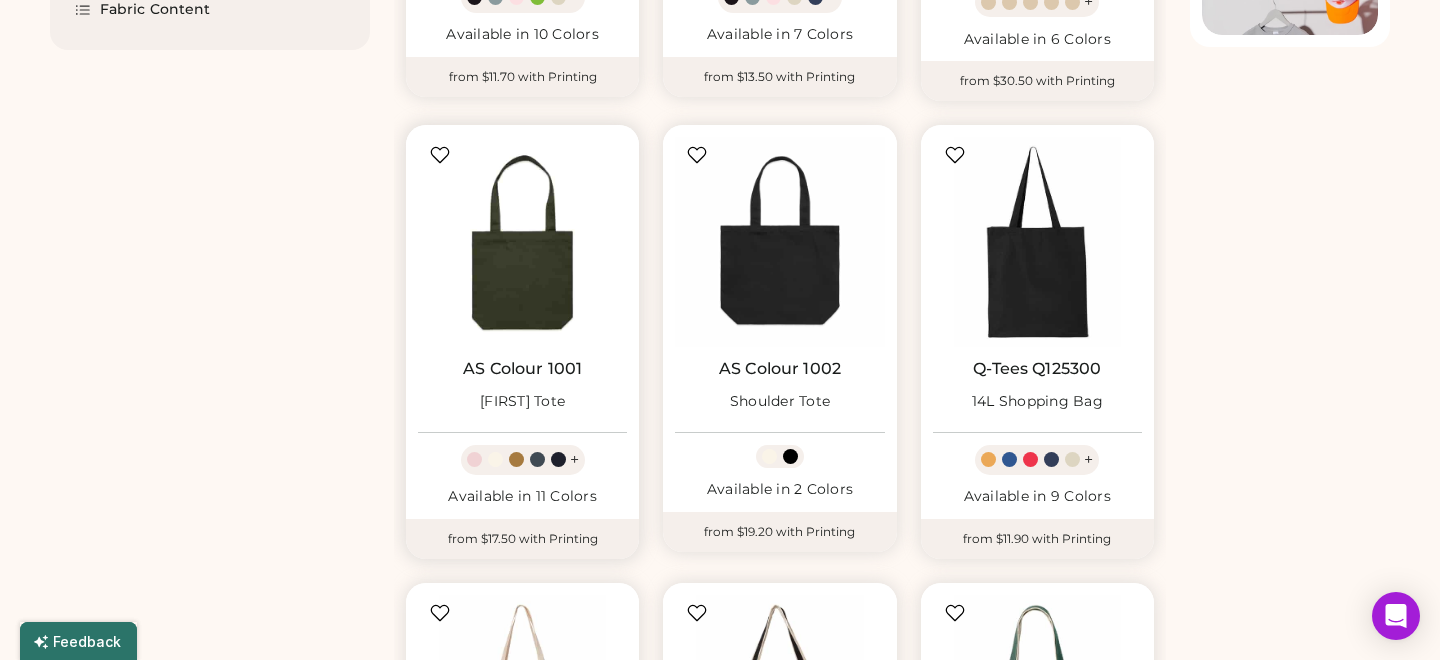 click at bounding box center (522, 241) 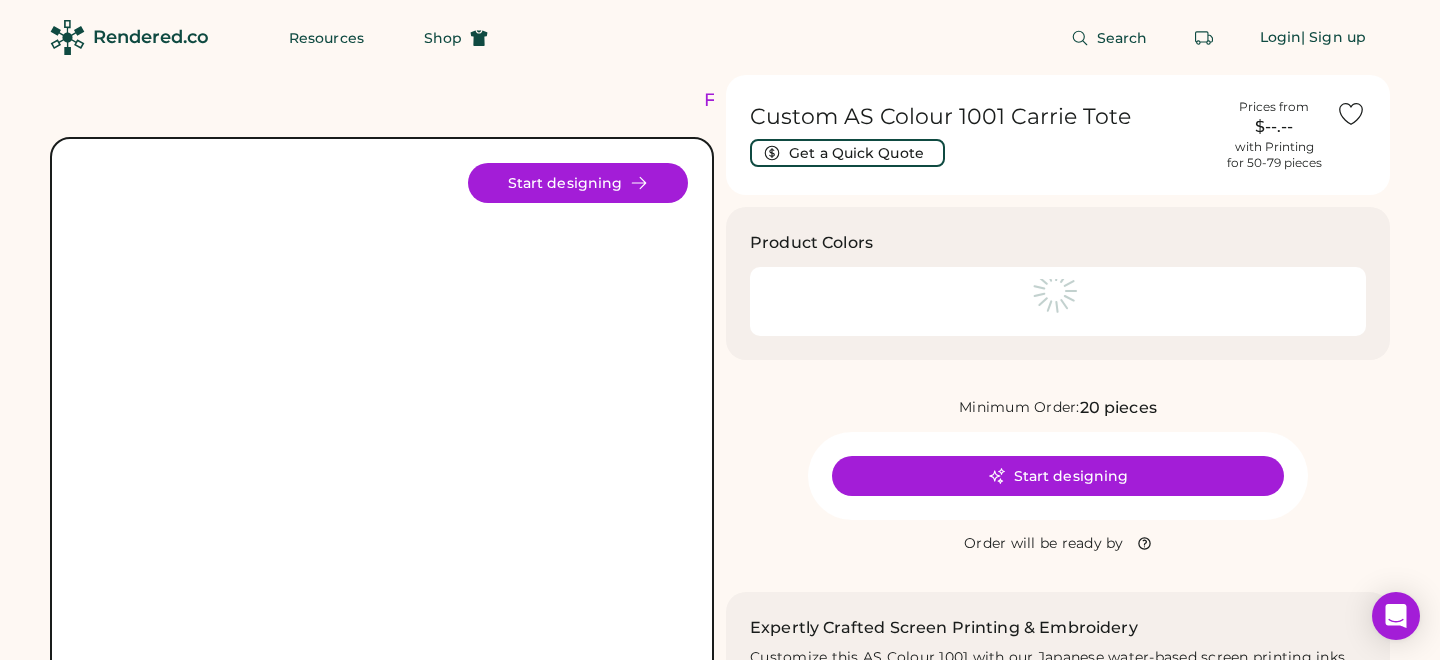 scroll, scrollTop: 0, scrollLeft: 0, axis: both 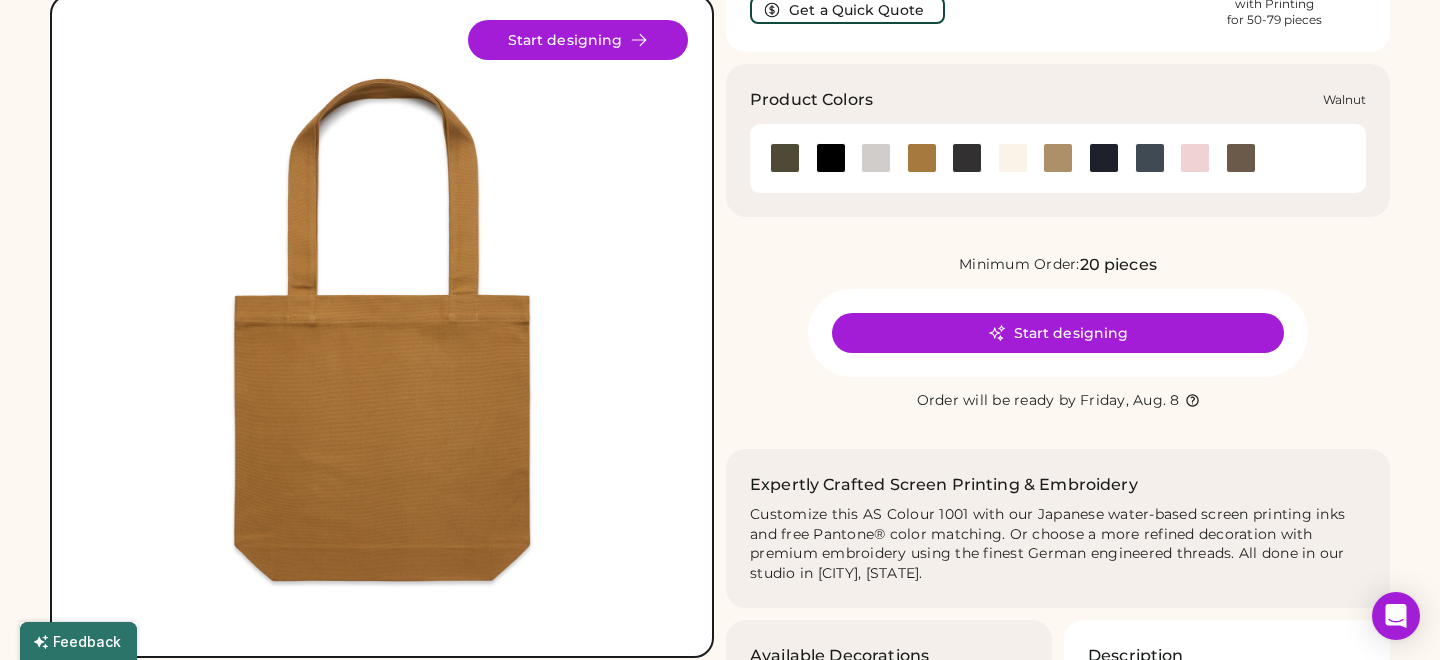 click at bounding box center (1241, 158) 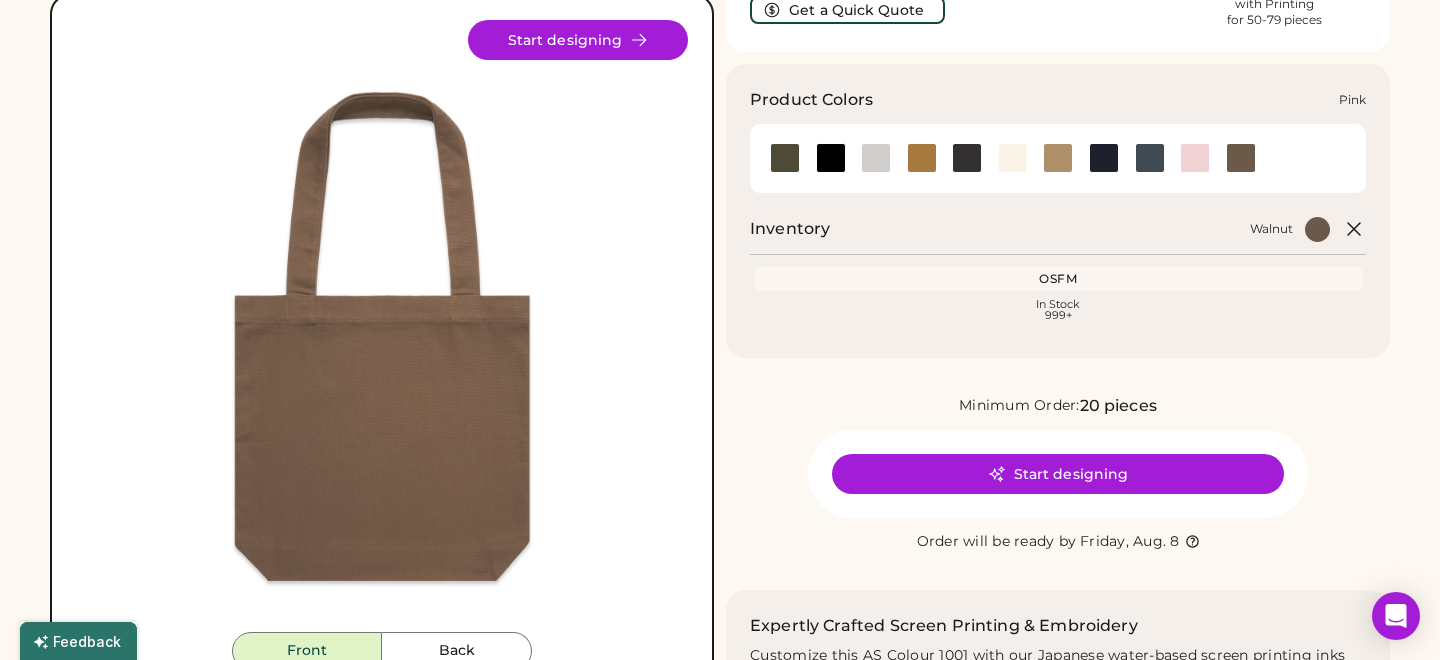 click at bounding box center [1195, 158] 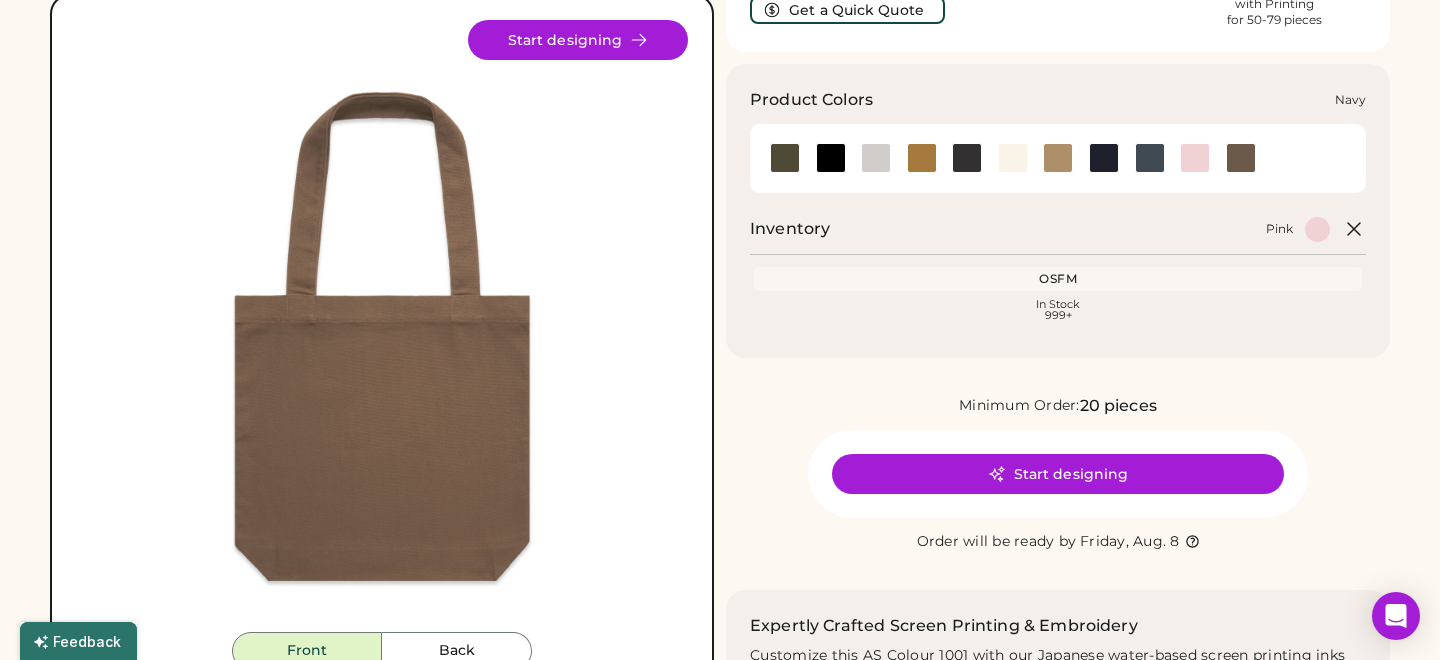 click at bounding box center (1104, 158) 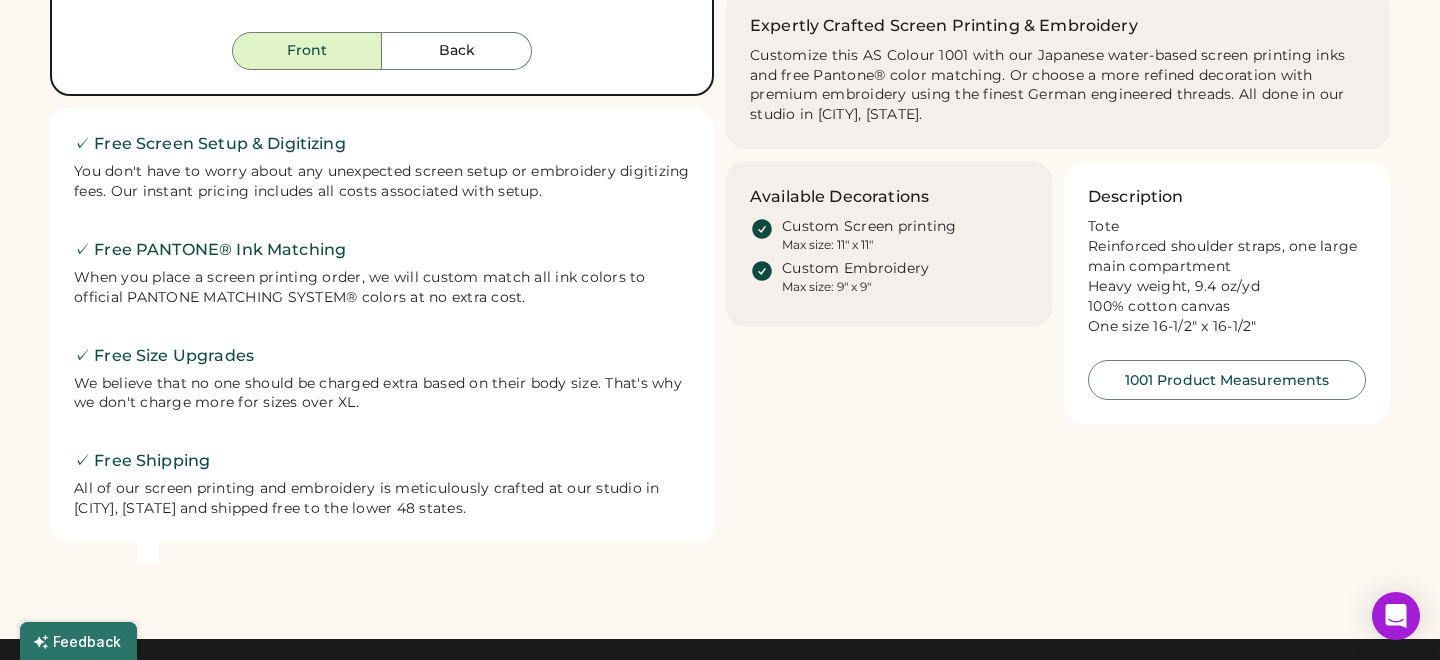 scroll, scrollTop: 0, scrollLeft: 0, axis: both 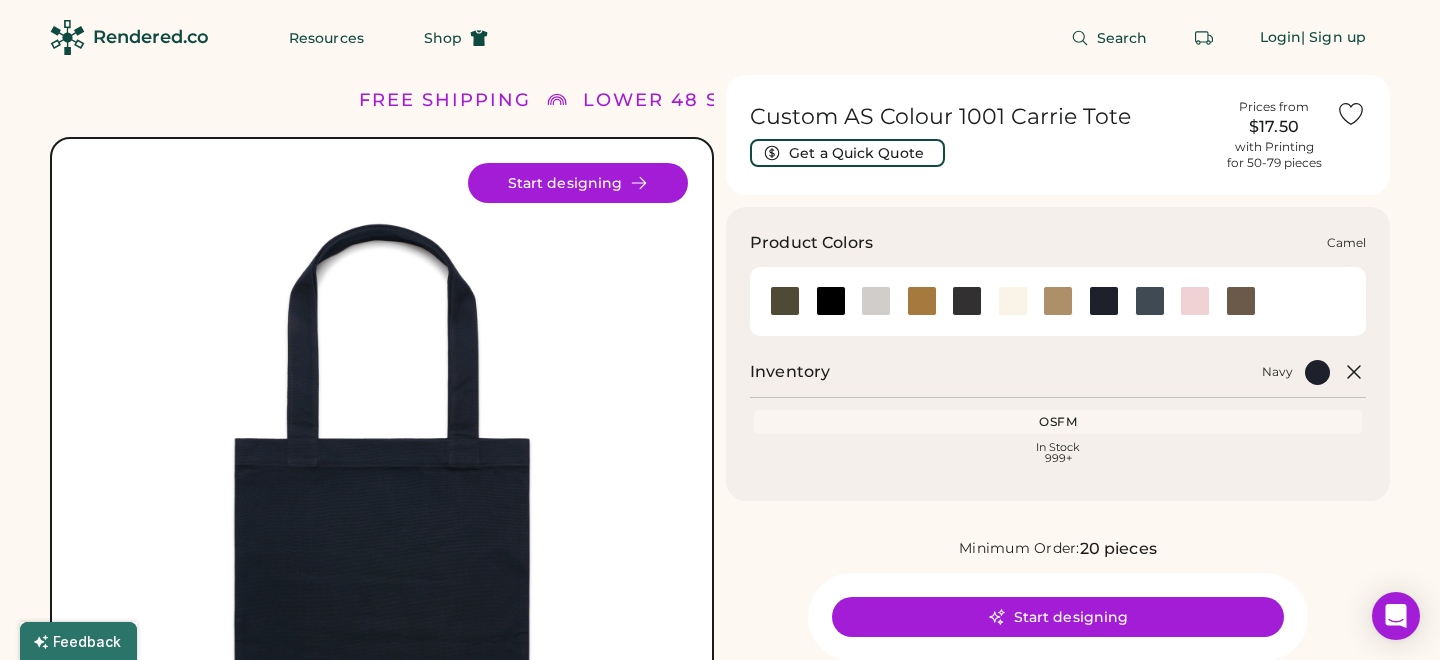 click at bounding box center [922, 301] 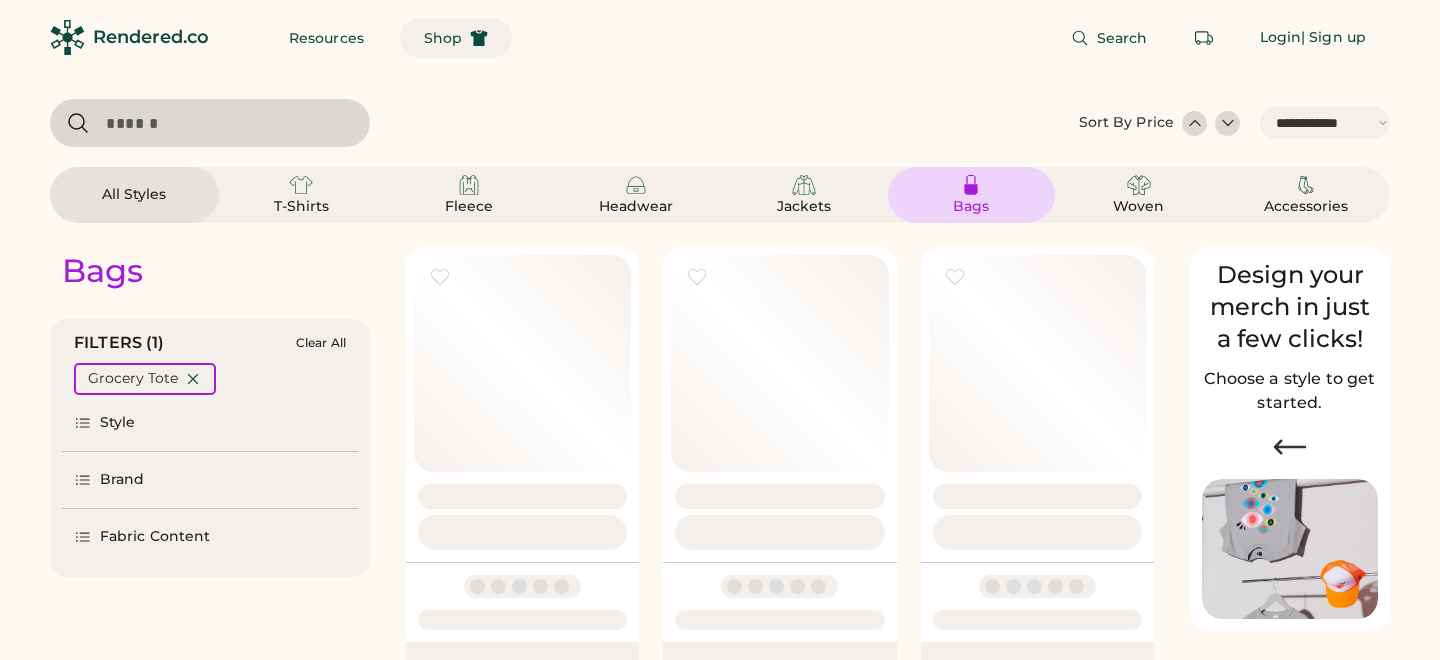select on "*****" 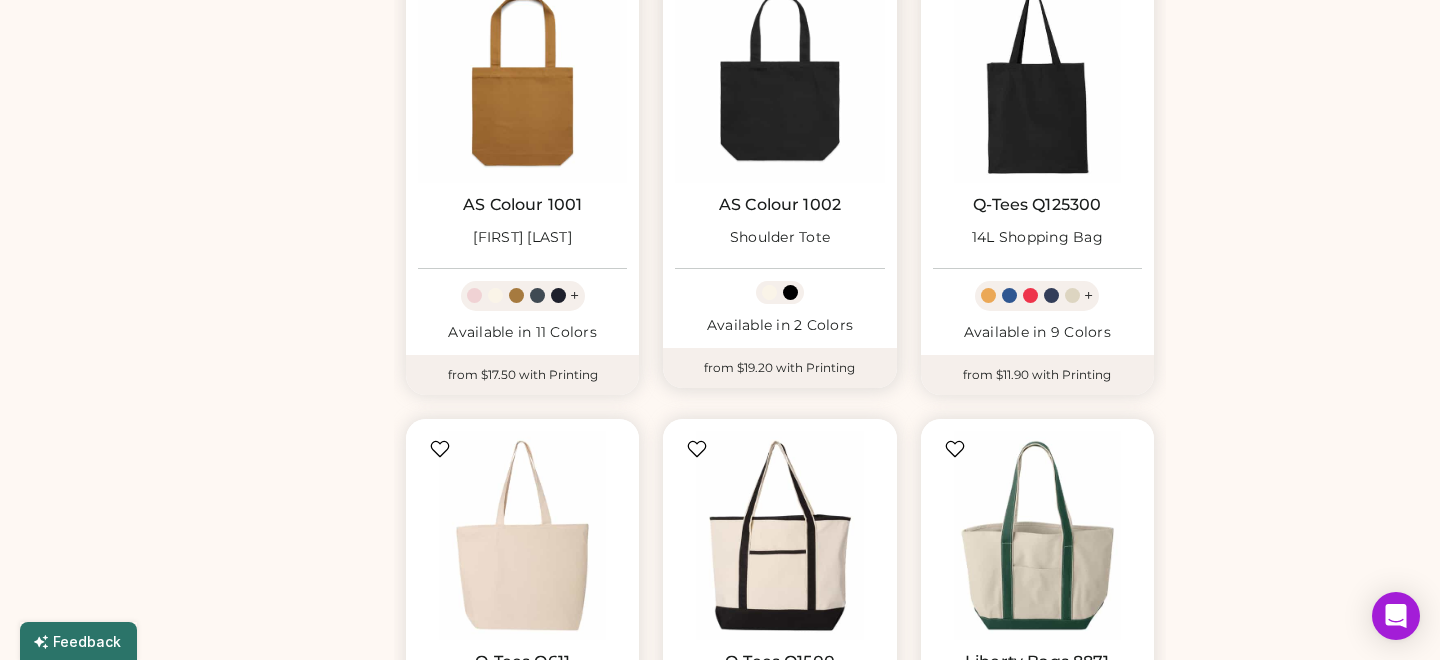 scroll, scrollTop: 750, scrollLeft: 0, axis: vertical 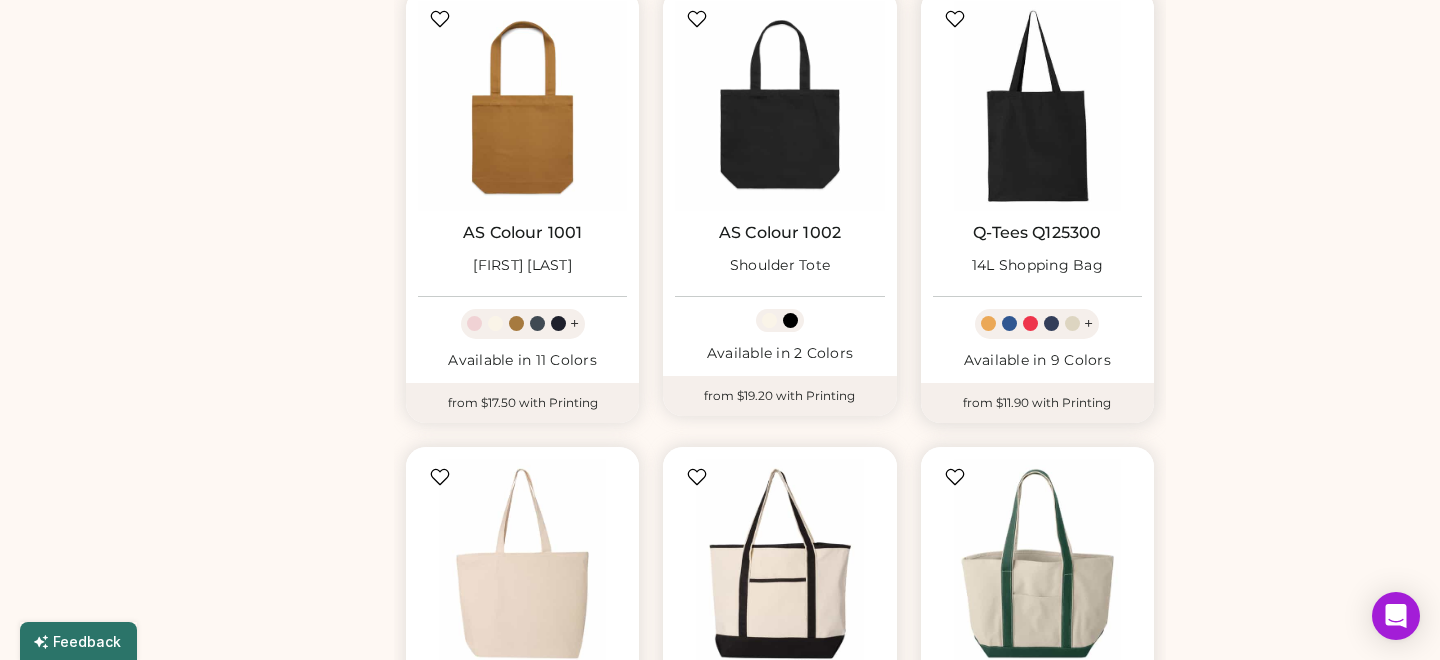 click on "+" at bounding box center [1088, 324] 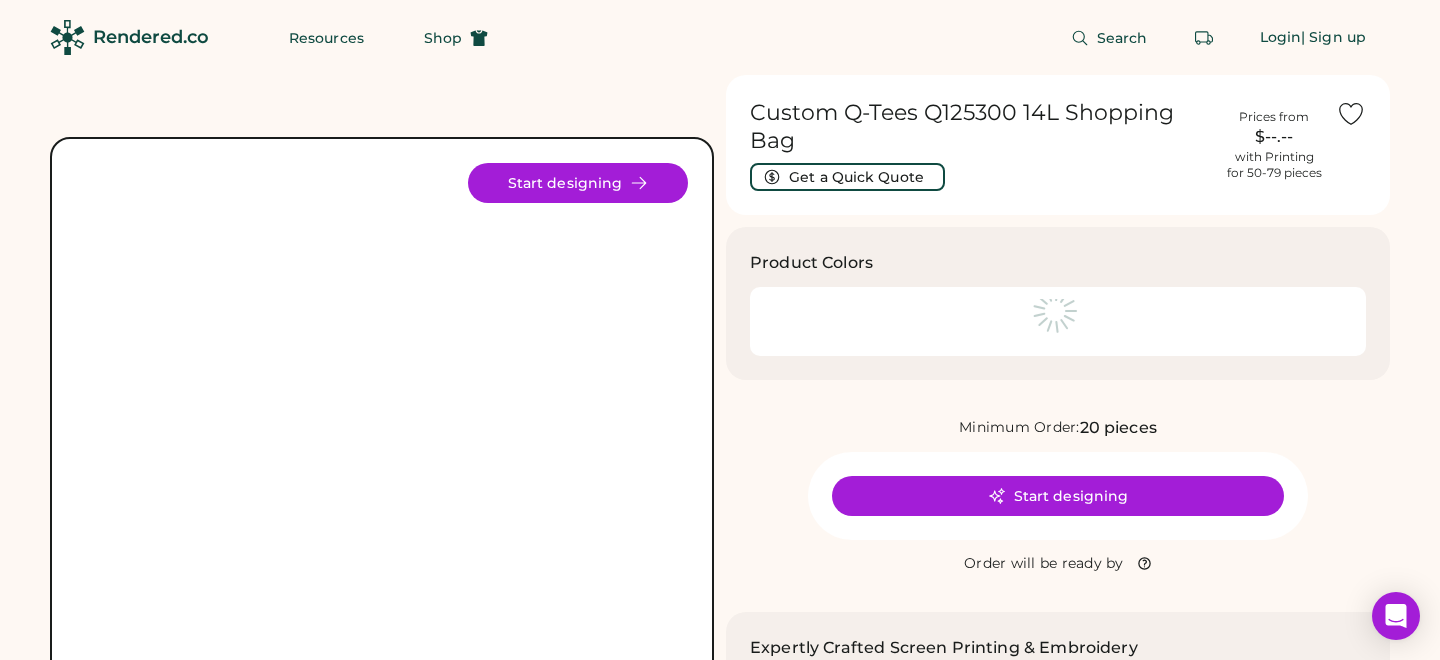 scroll, scrollTop: 0, scrollLeft: 0, axis: both 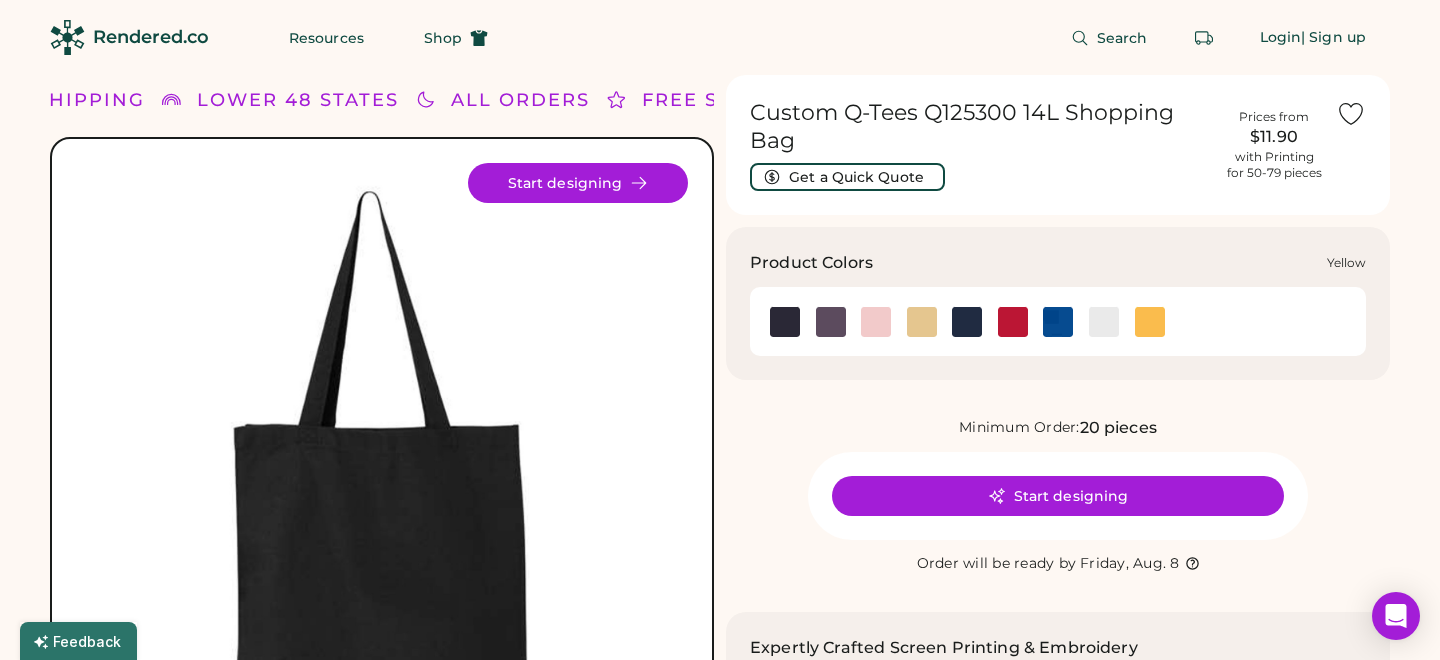 click 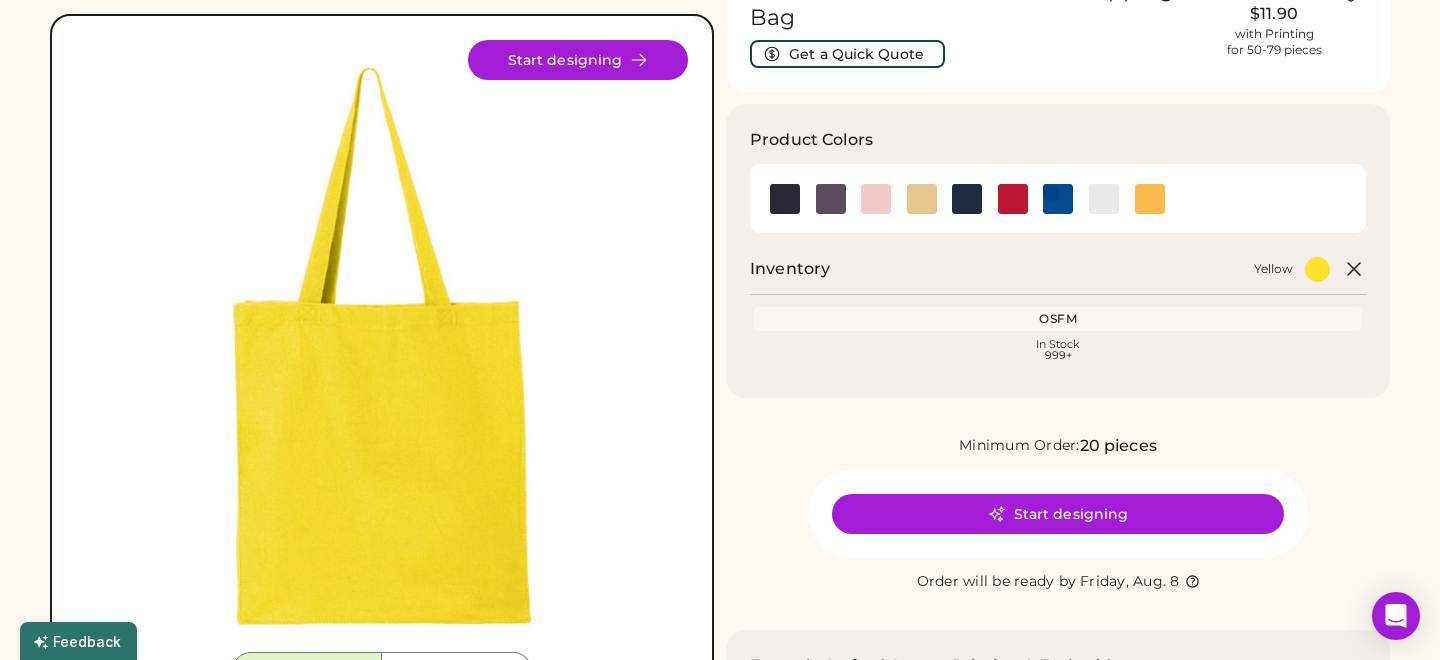 scroll, scrollTop: 116, scrollLeft: 0, axis: vertical 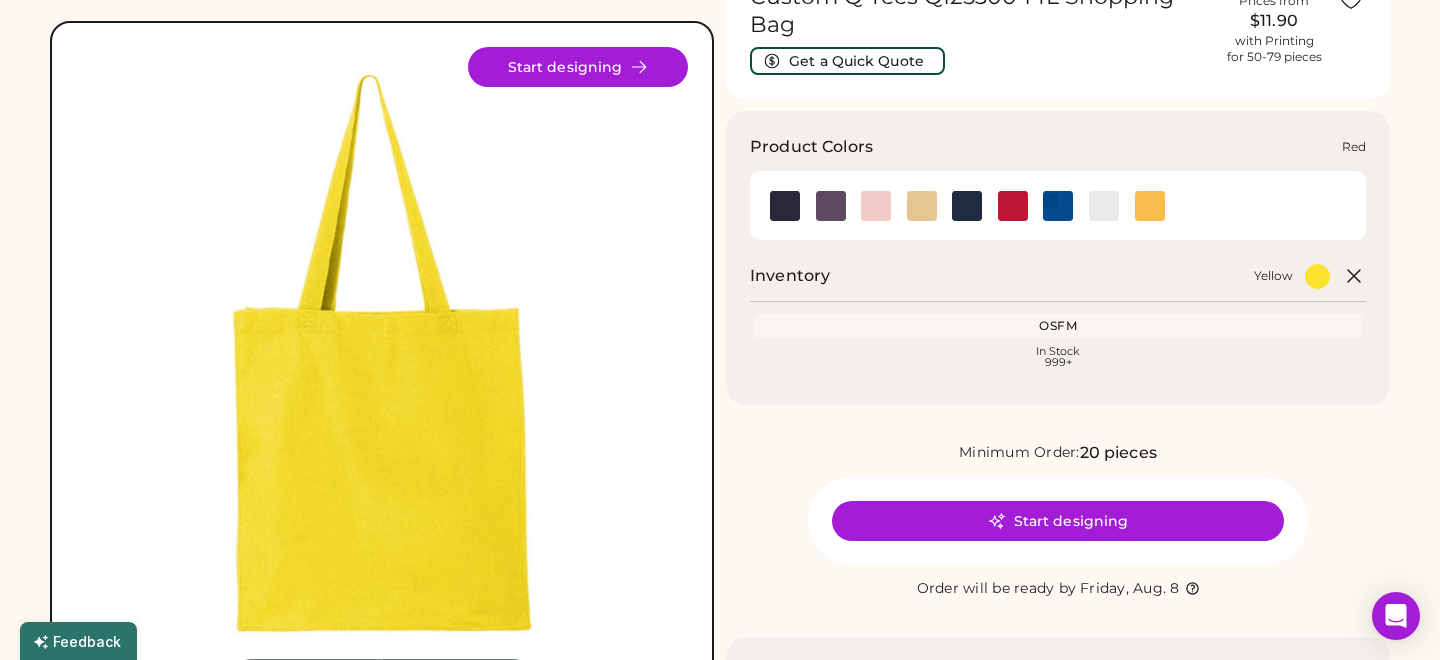 click 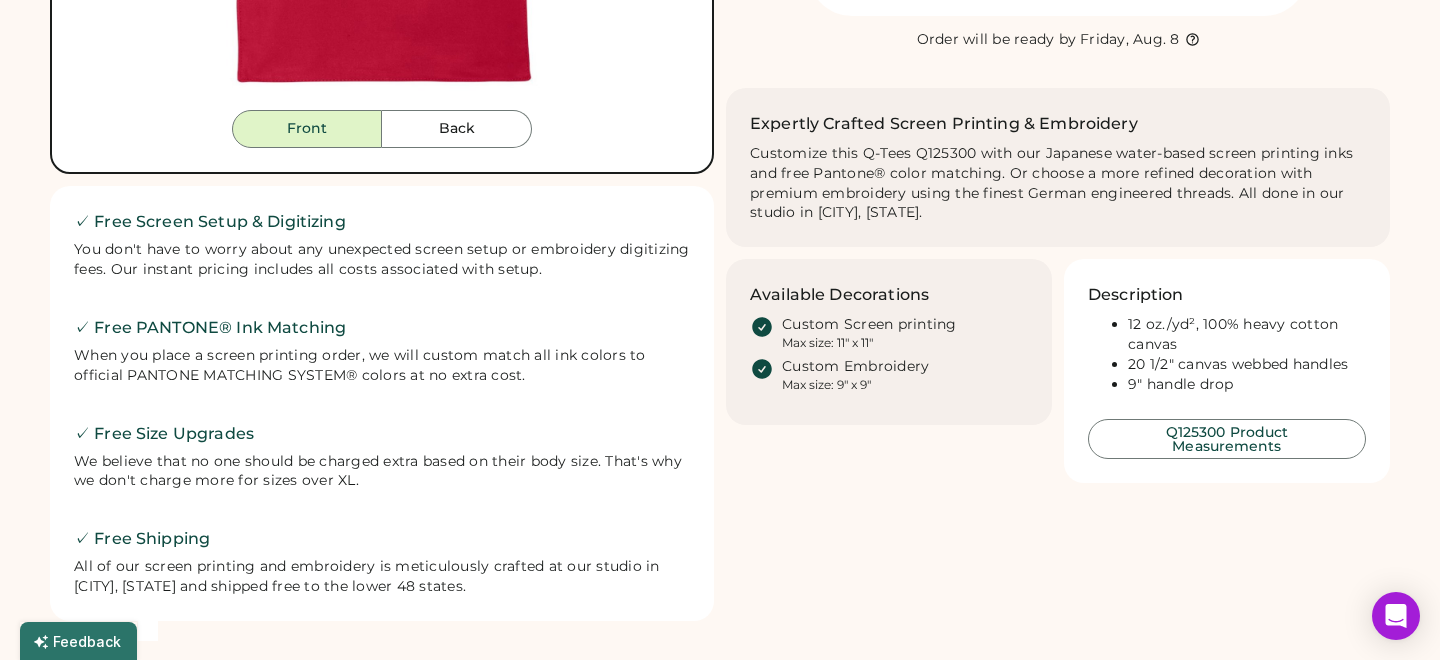 scroll, scrollTop: 0, scrollLeft: 0, axis: both 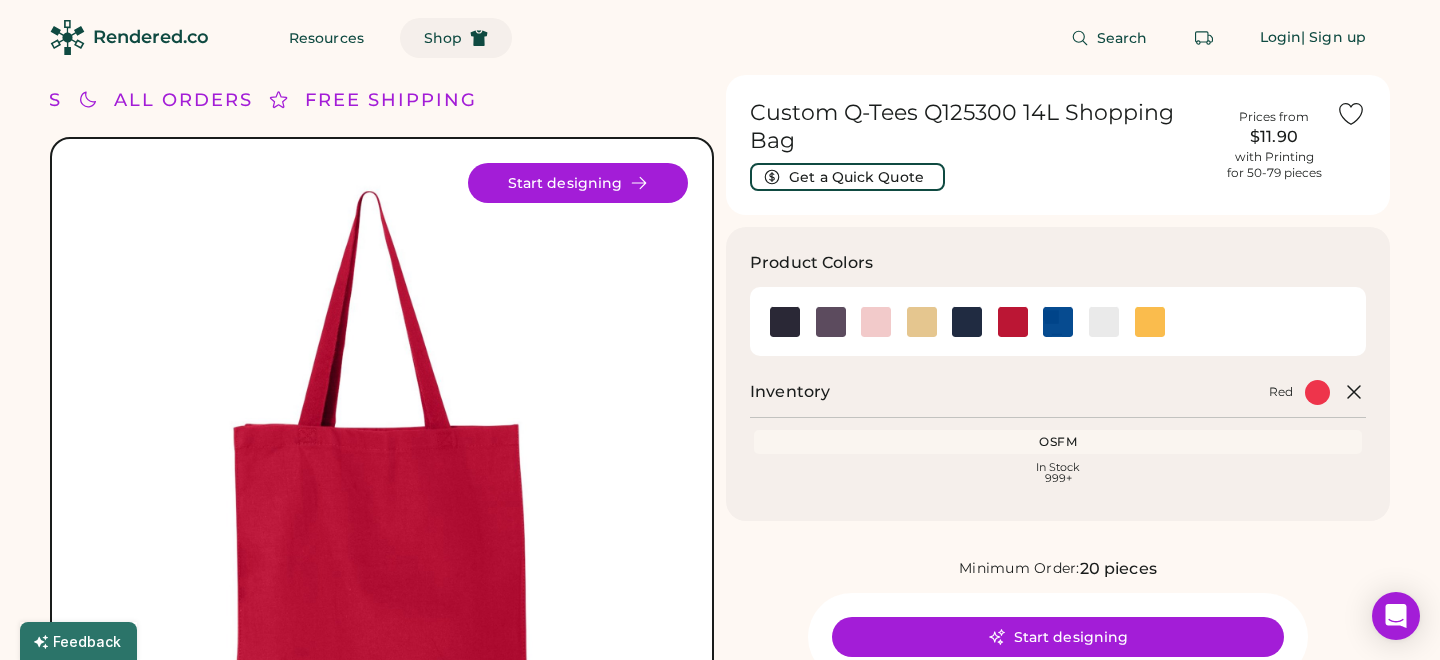 click on "Shop" at bounding box center [456, 38] 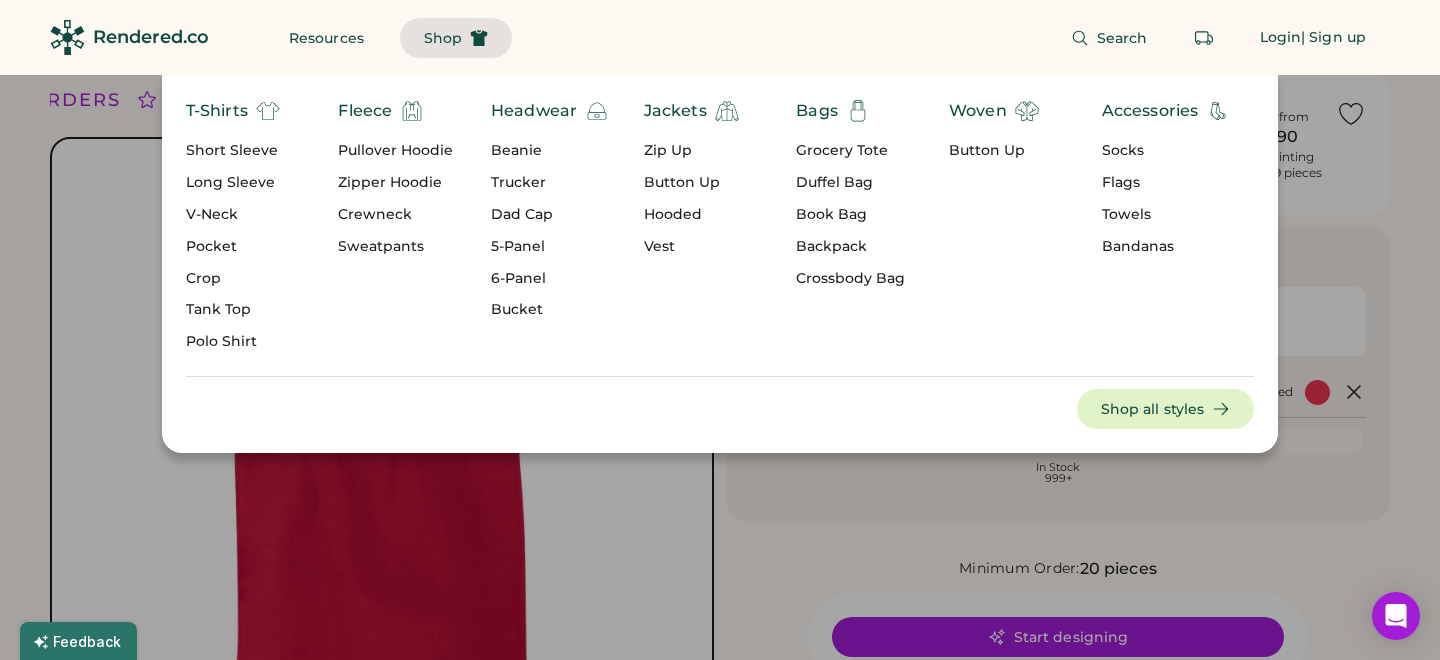 click on "Book Bag" at bounding box center [850, 215] 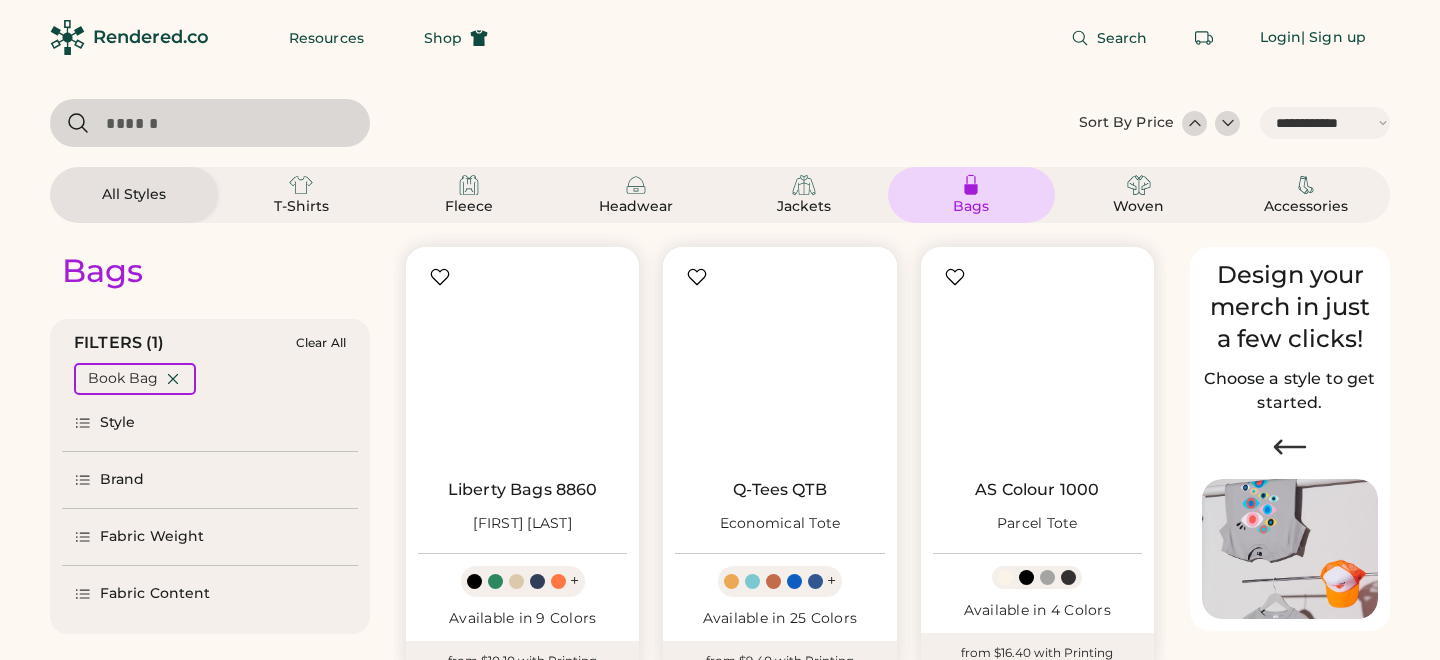 select on "*****" 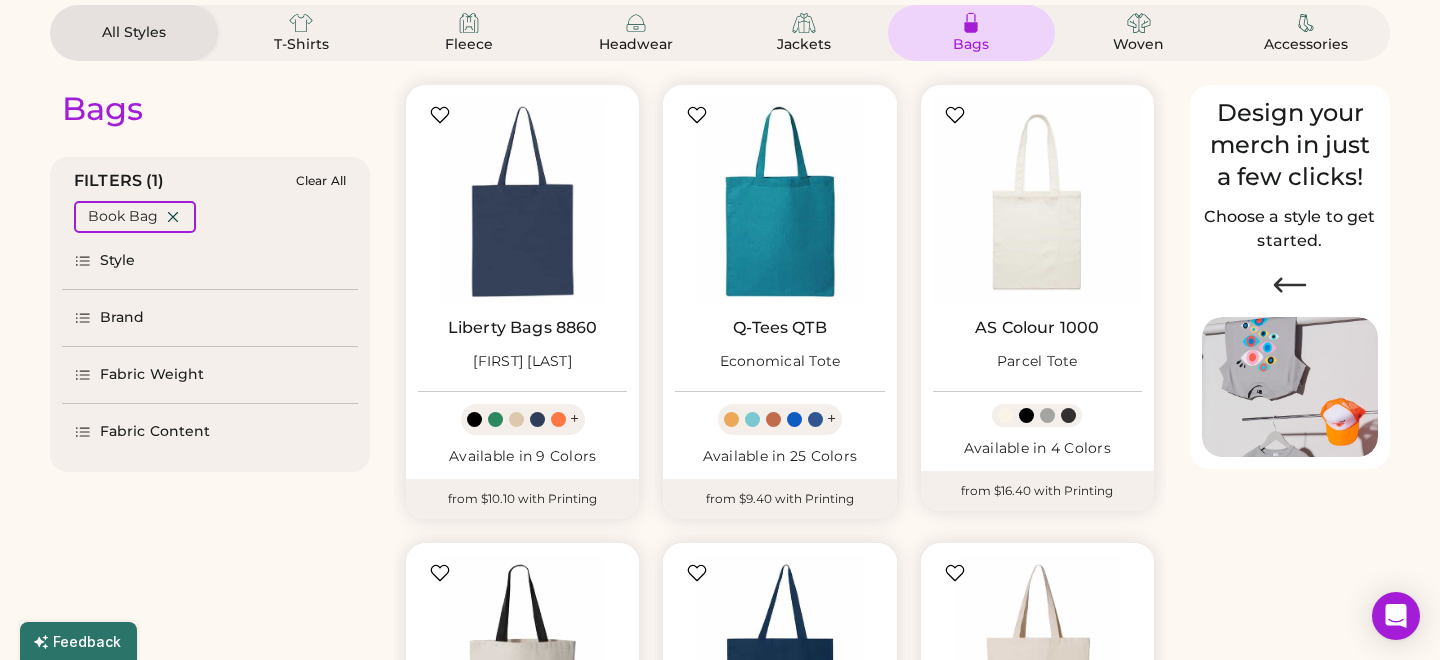 scroll, scrollTop: 162, scrollLeft: 0, axis: vertical 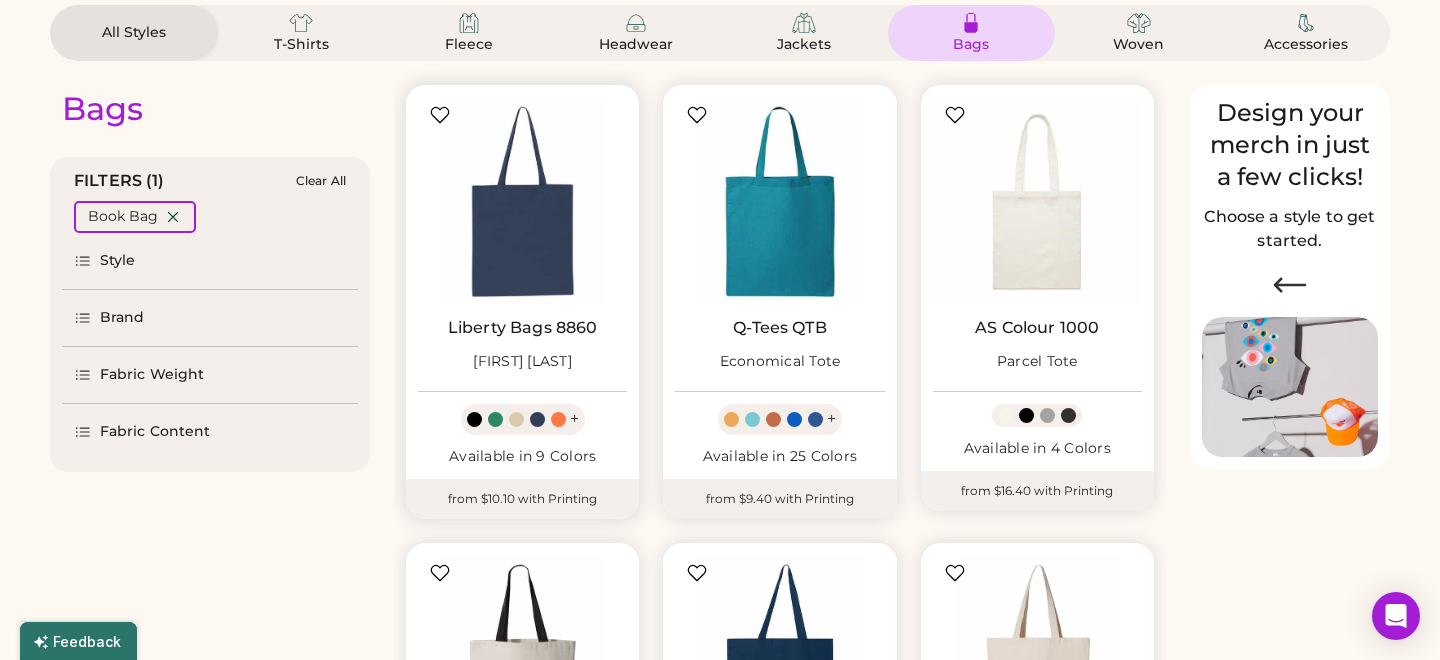 click on "+" at bounding box center (574, 419) 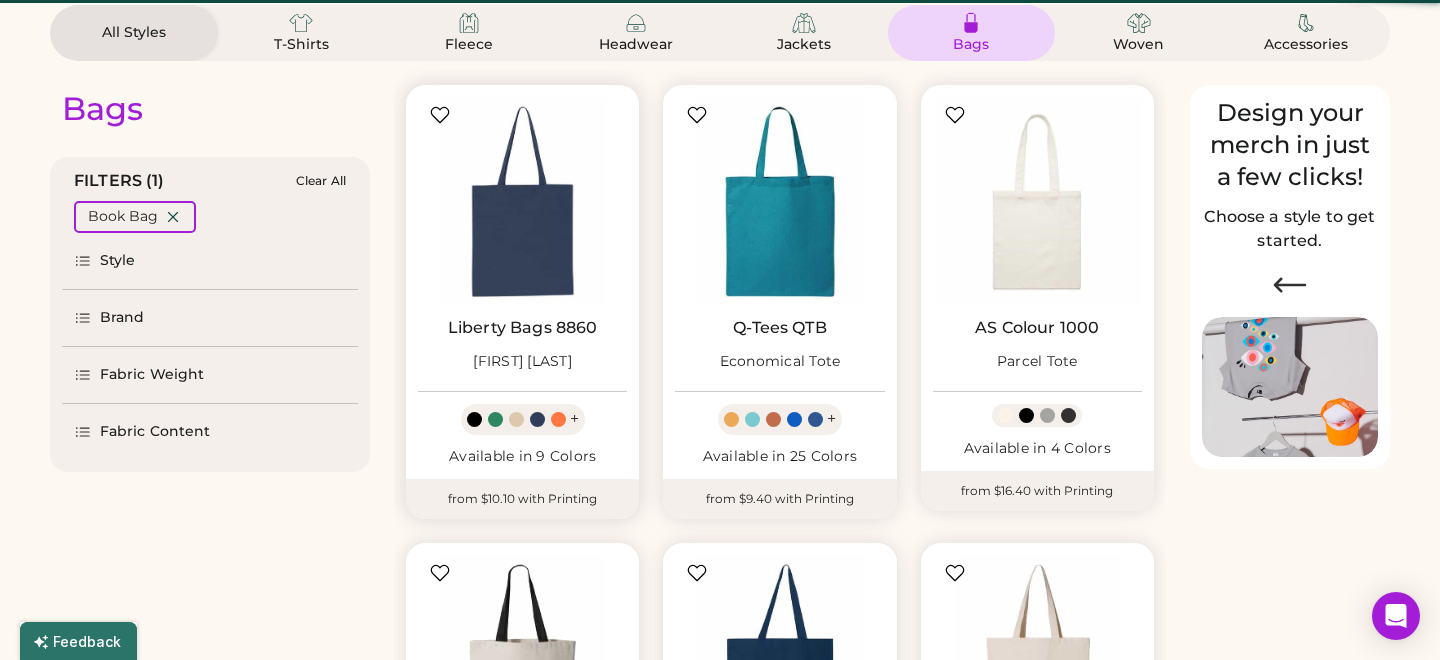 scroll, scrollTop: 363, scrollLeft: 0, axis: vertical 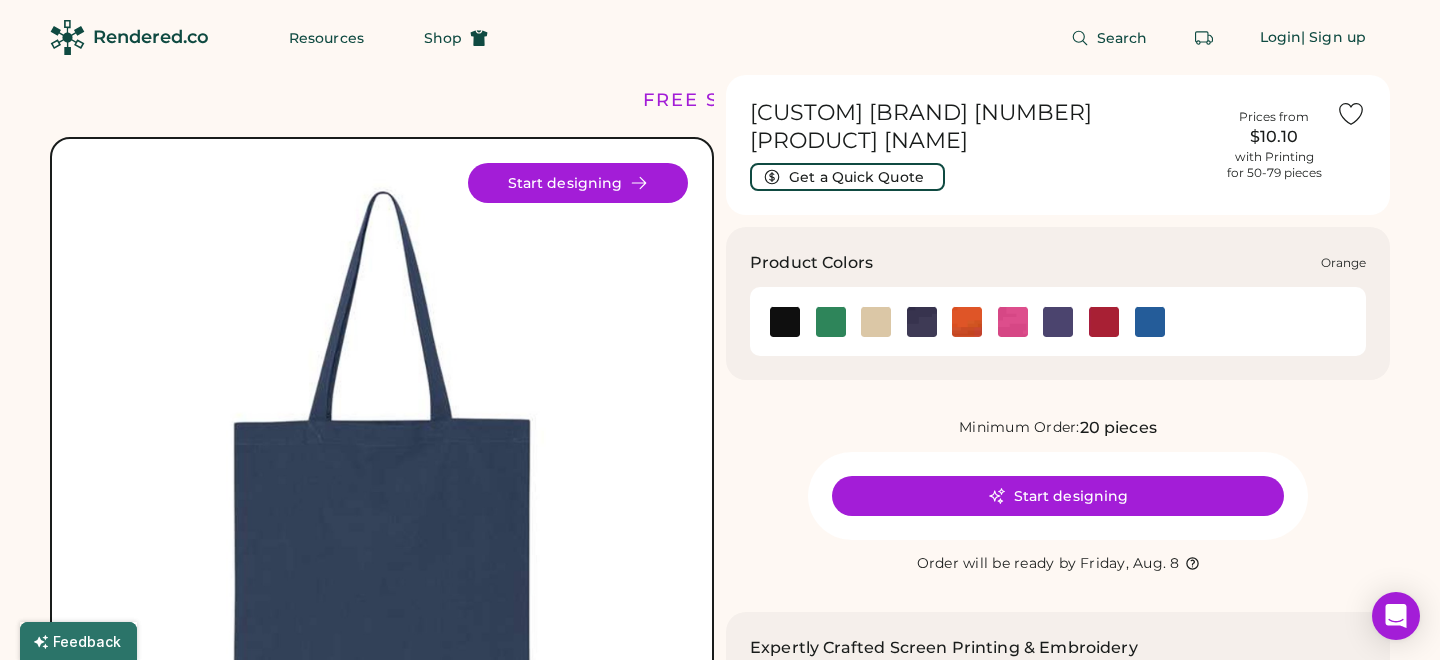 click 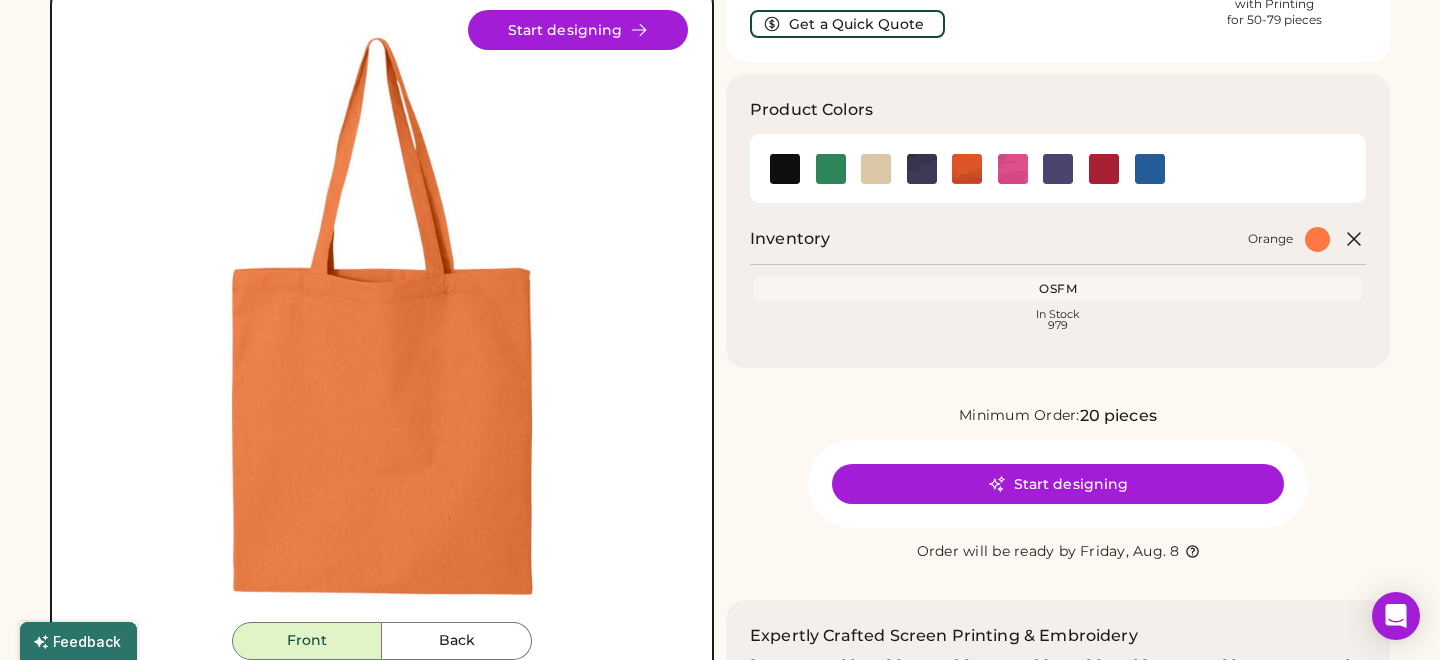 scroll, scrollTop: 0, scrollLeft: 0, axis: both 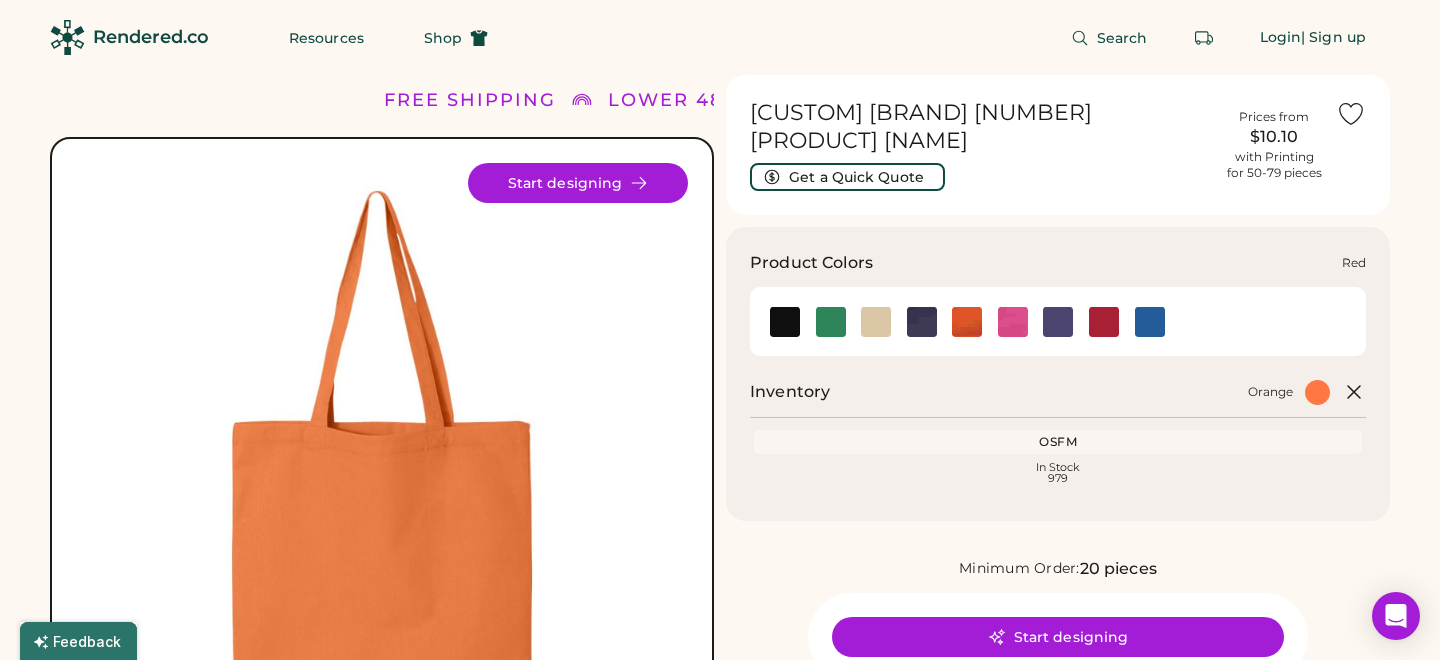 click 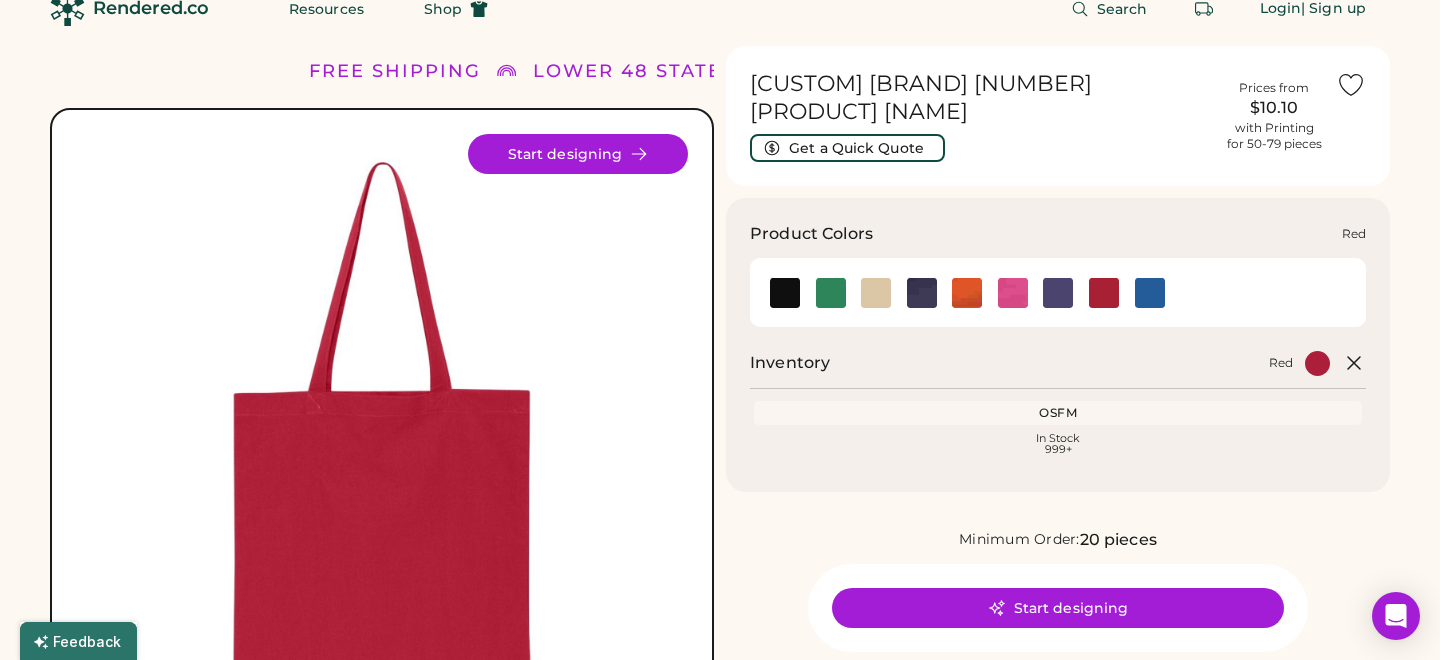 scroll, scrollTop: 31, scrollLeft: 0, axis: vertical 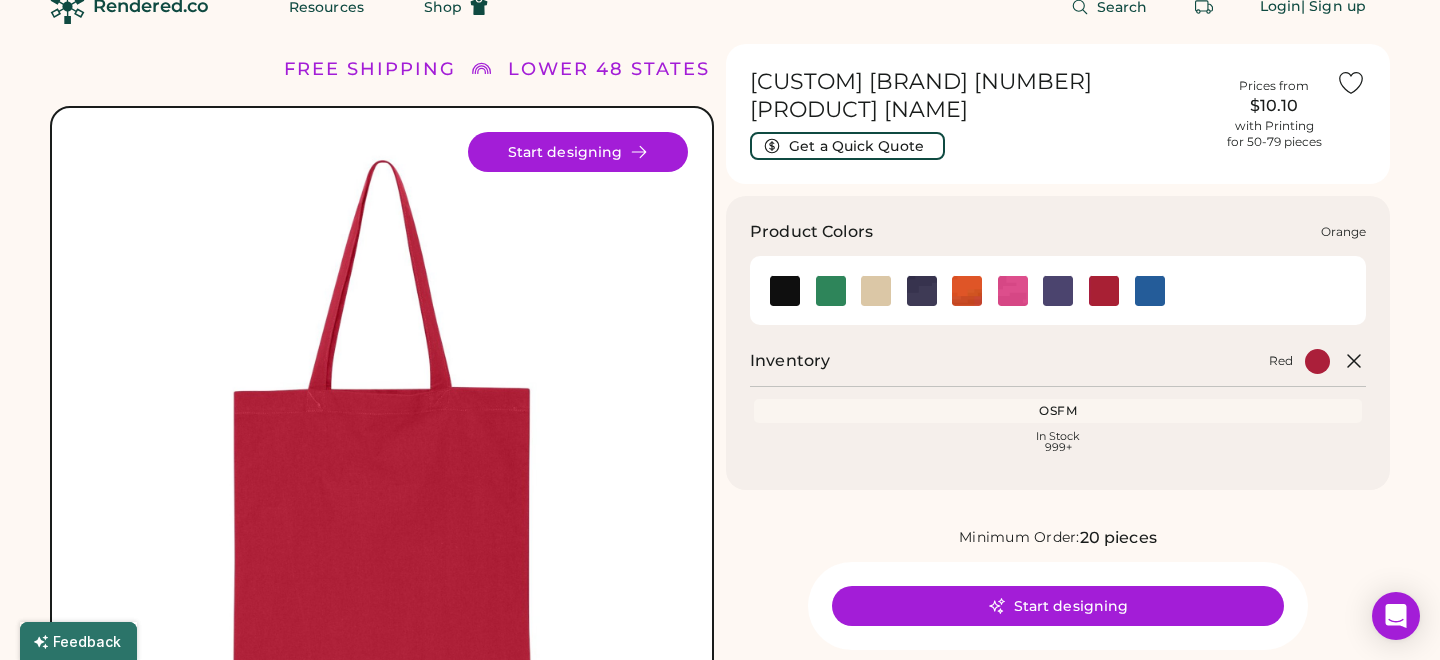 click at bounding box center [967, 290] 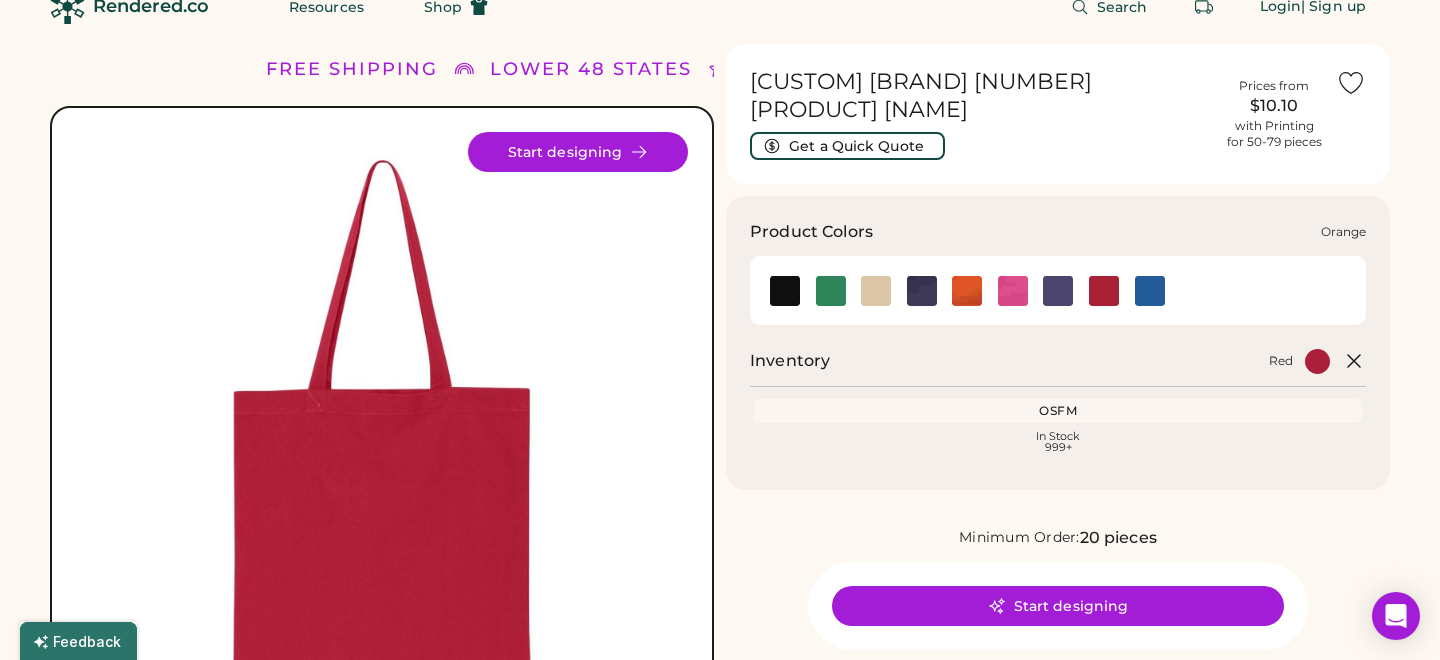 click 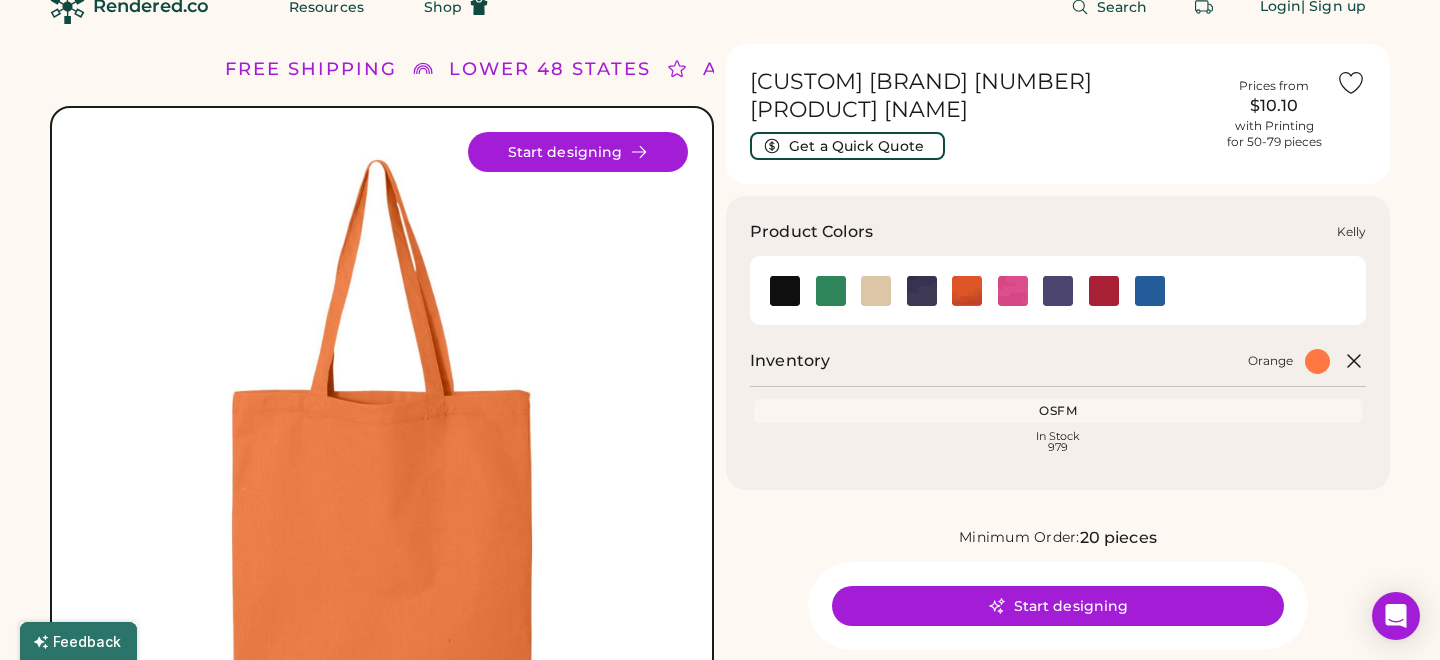 click 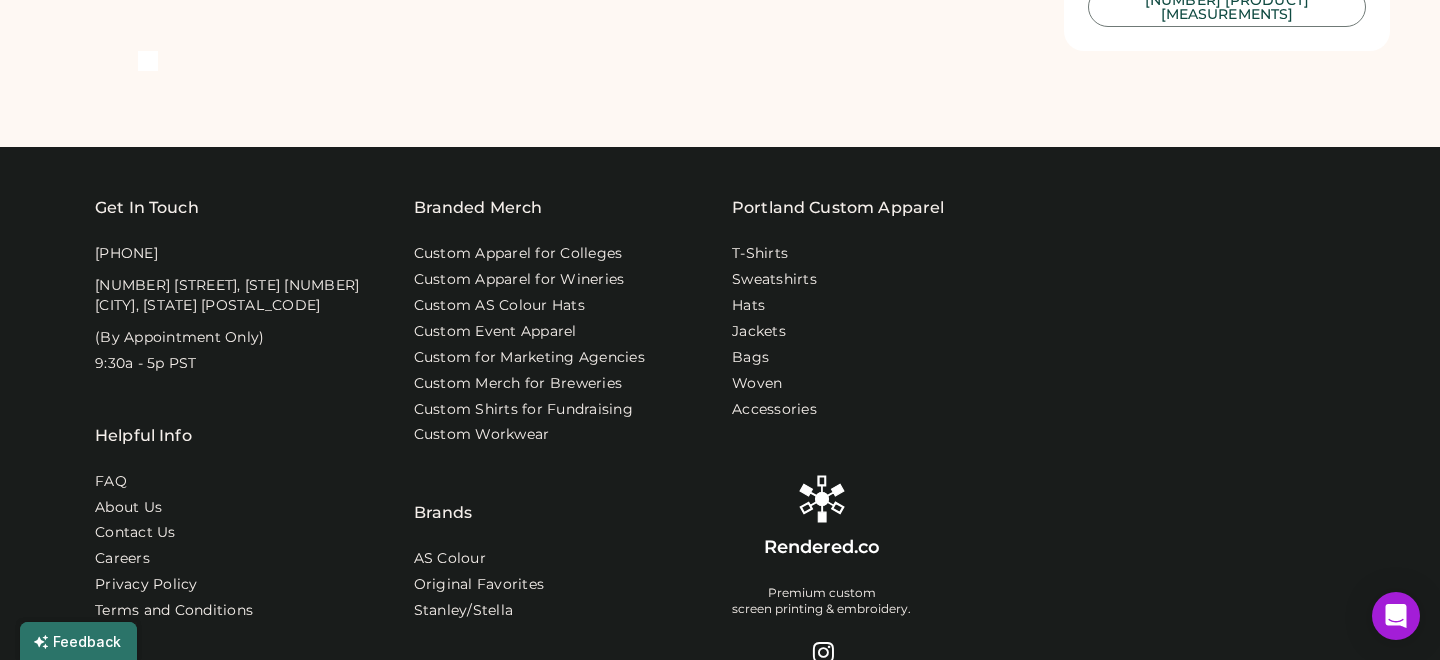 scroll, scrollTop: 0, scrollLeft: 0, axis: both 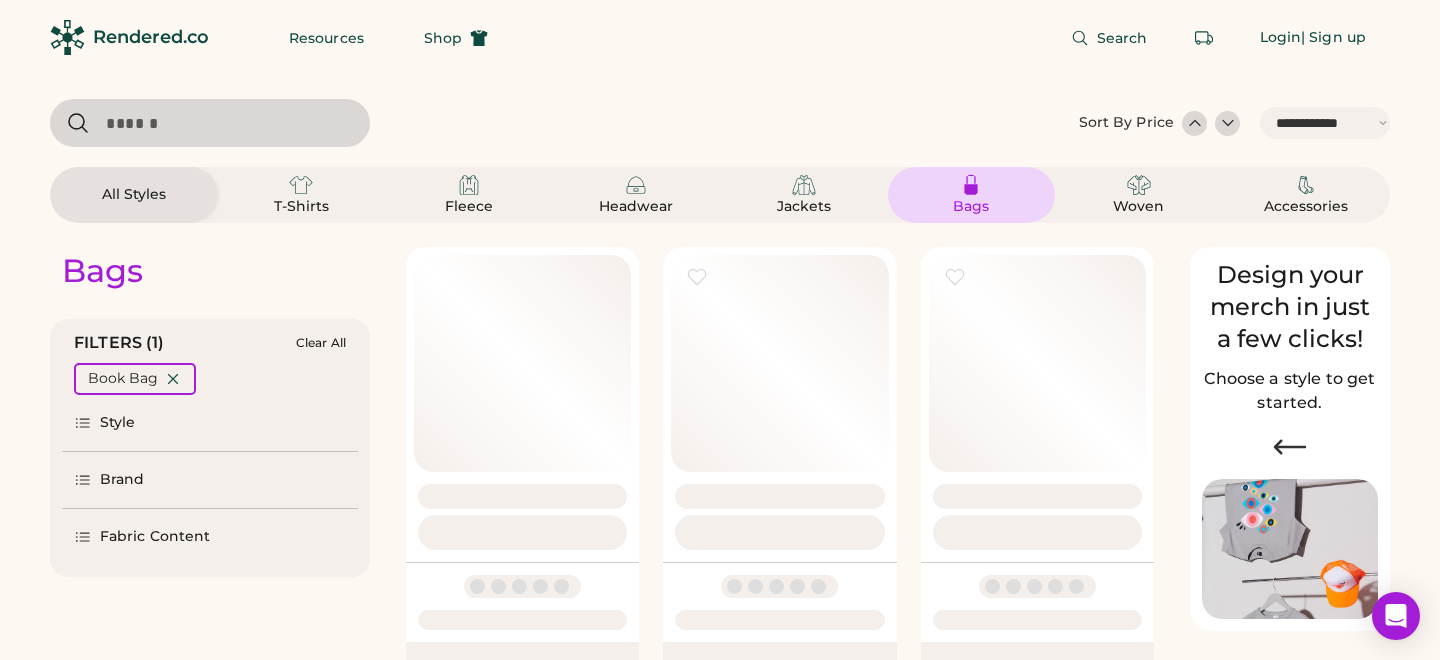 select on "*****" 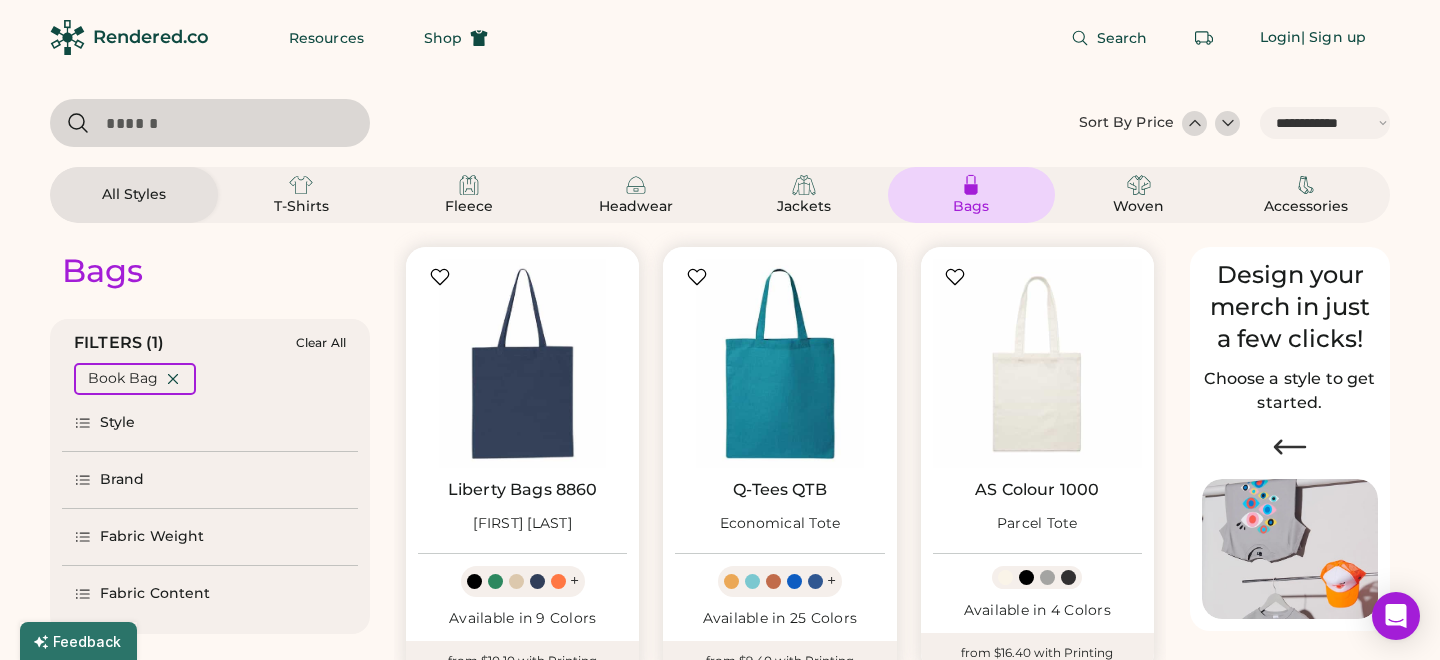 scroll, scrollTop: 0, scrollLeft: 0, axis: both 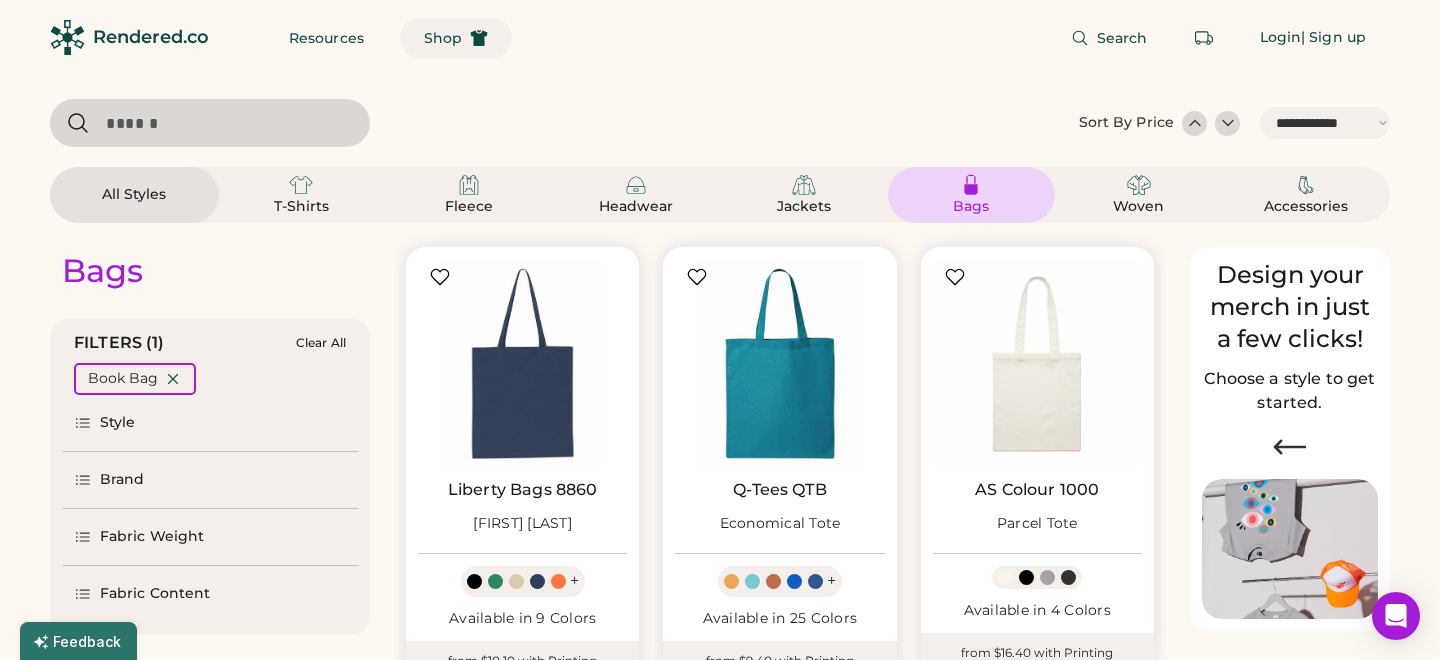 click on "Shop" at bounding box center (443, 38) 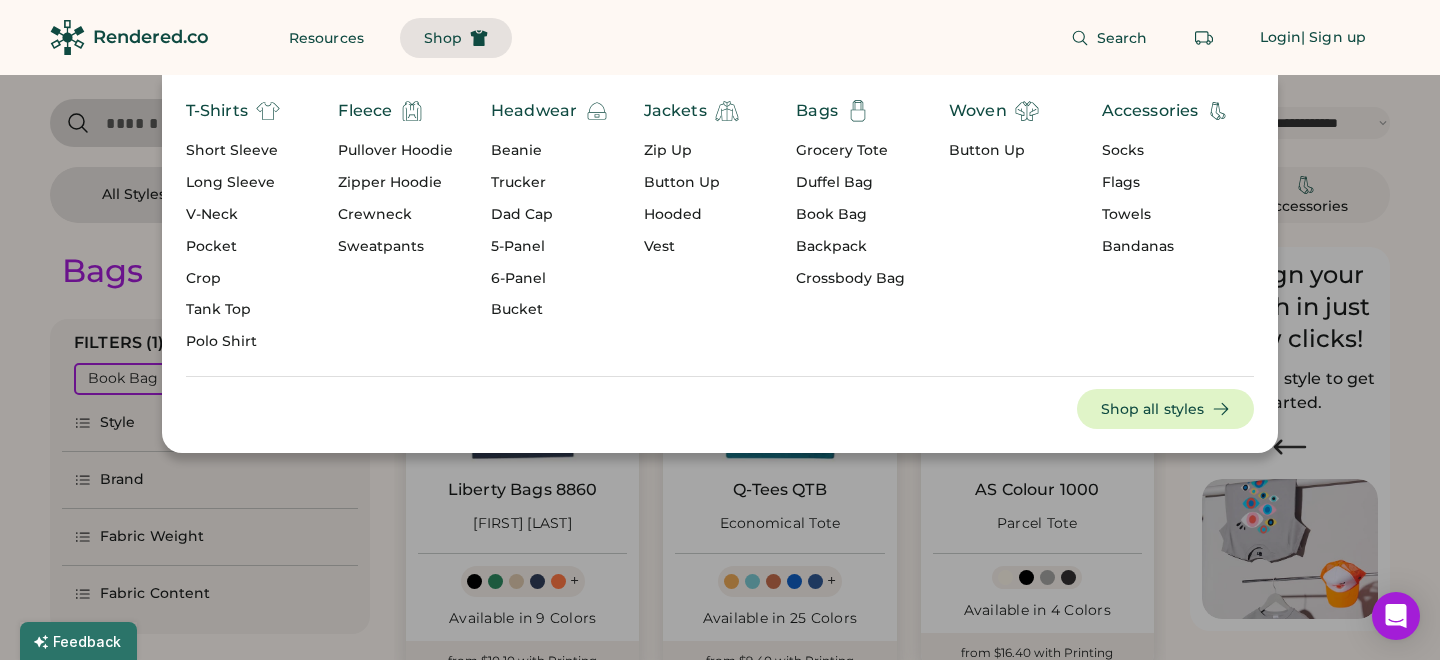 click at bounding box center (720, 330) 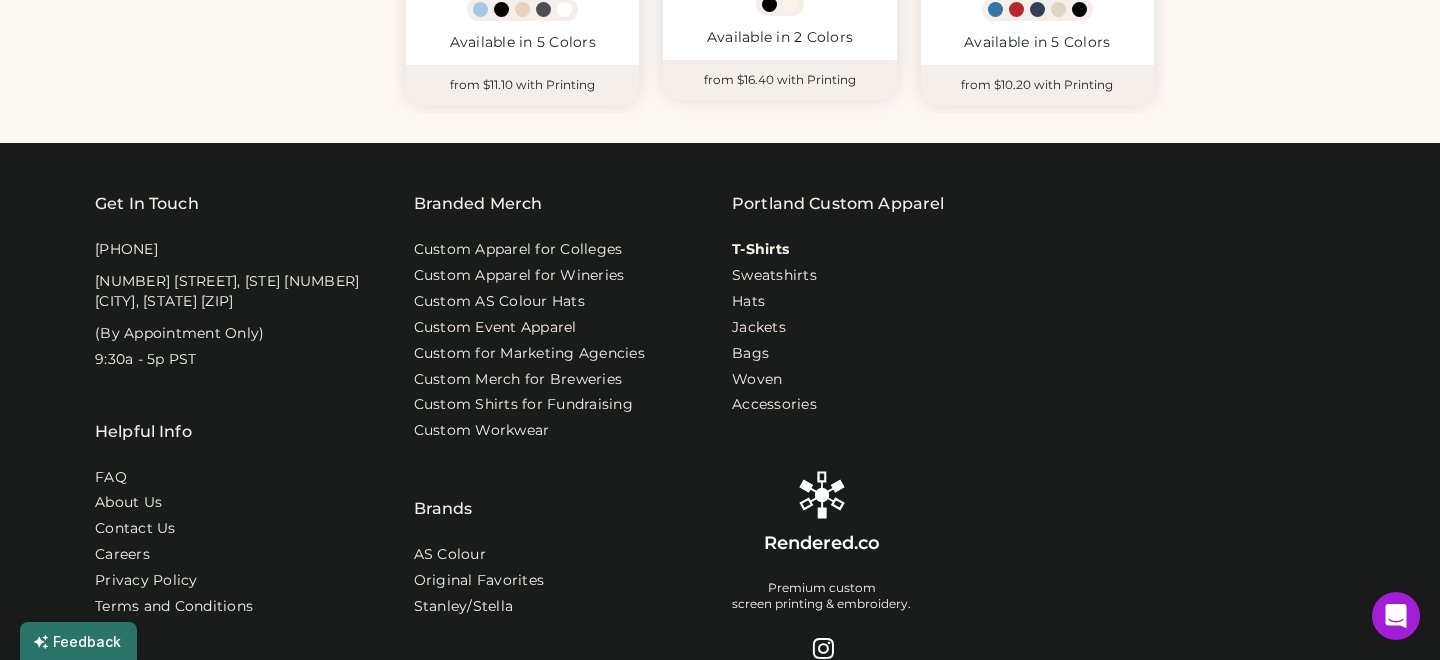 scroll, scrollTop: 1241, scrollLeft: 0, axis: vertical 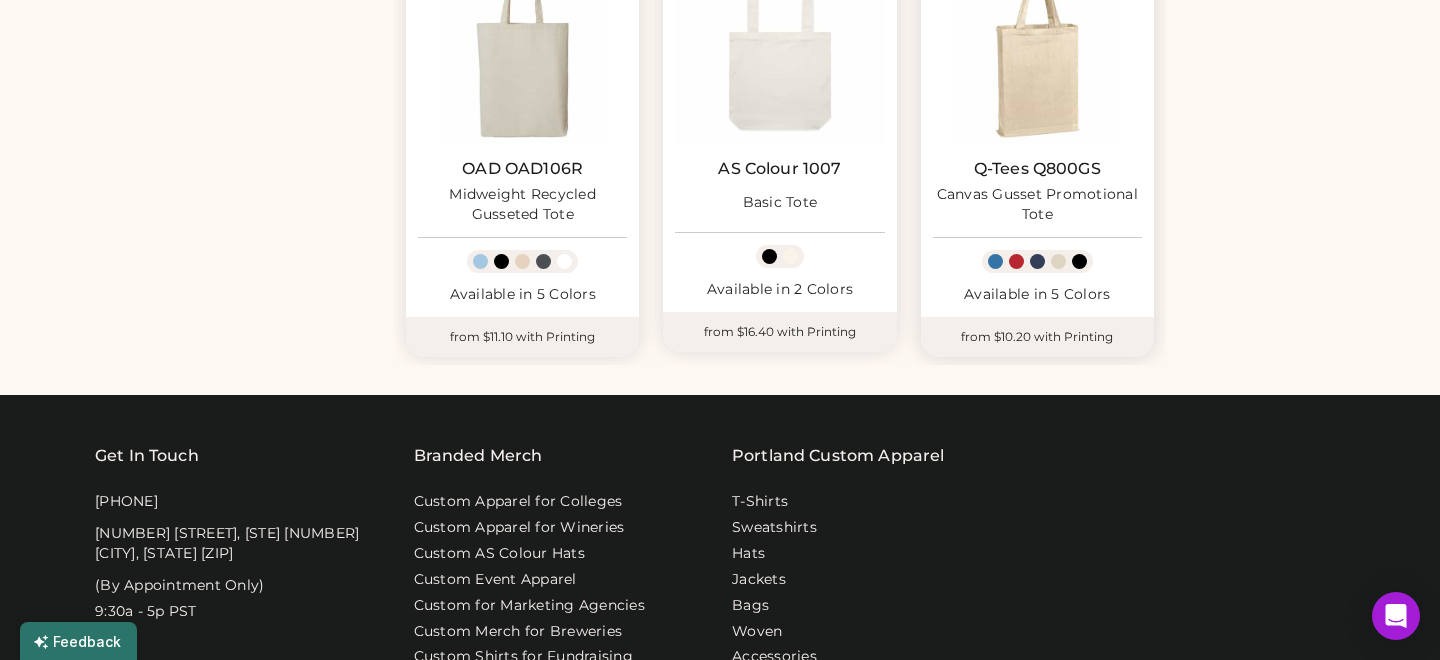 click on "Available in 5 Colors" at bounding box center [1037, 295] 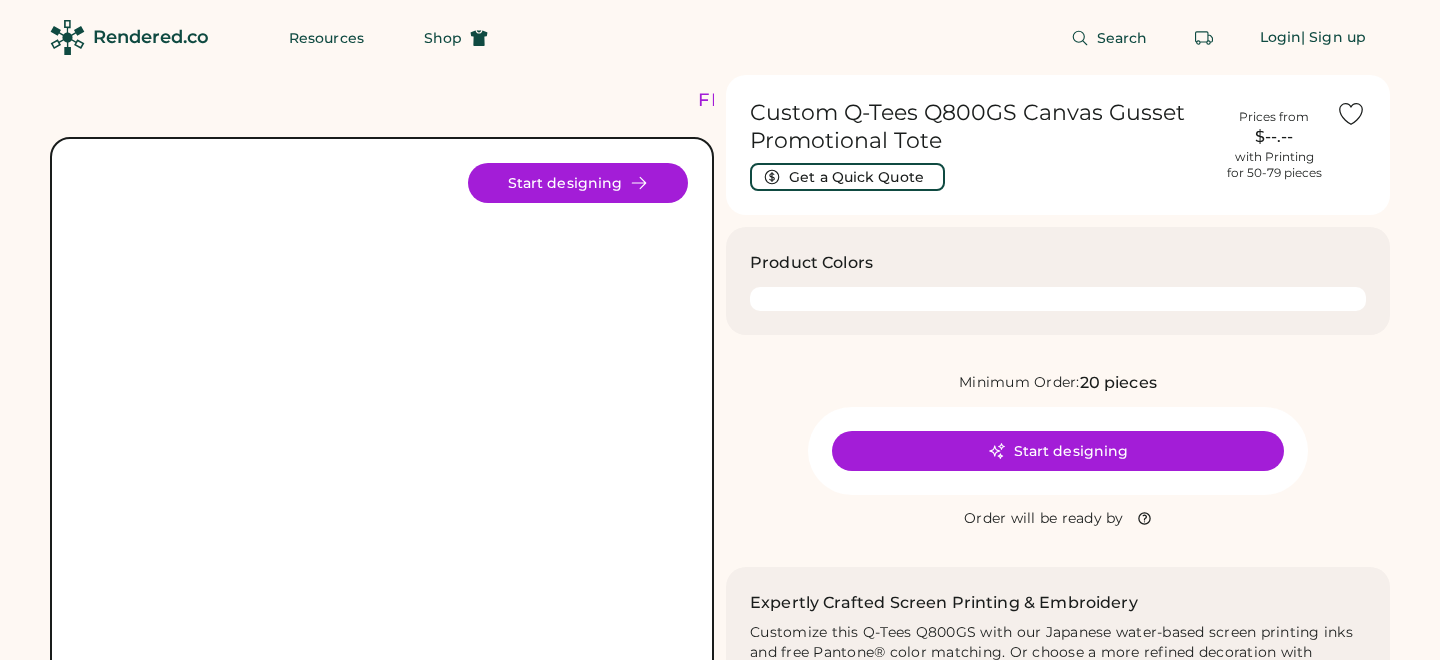 scroll, scrollTop: 0, scrollLeft: 0, axis: both 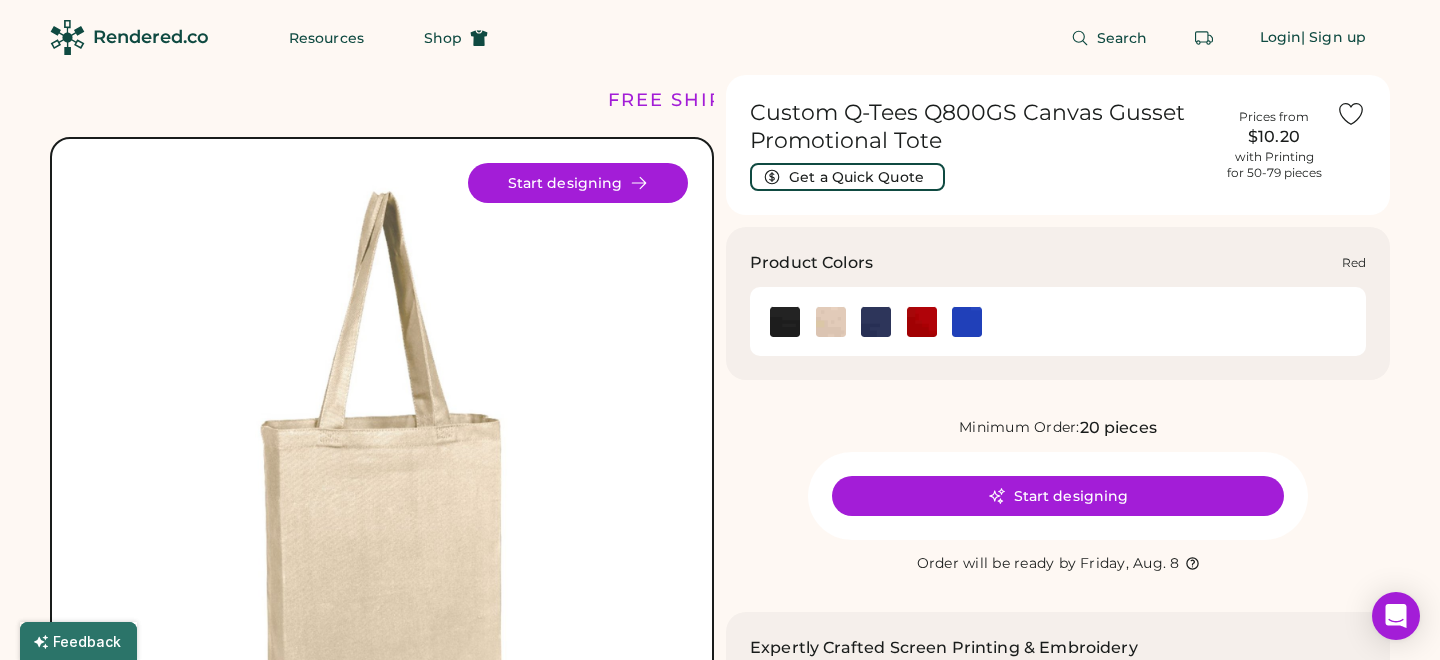 click 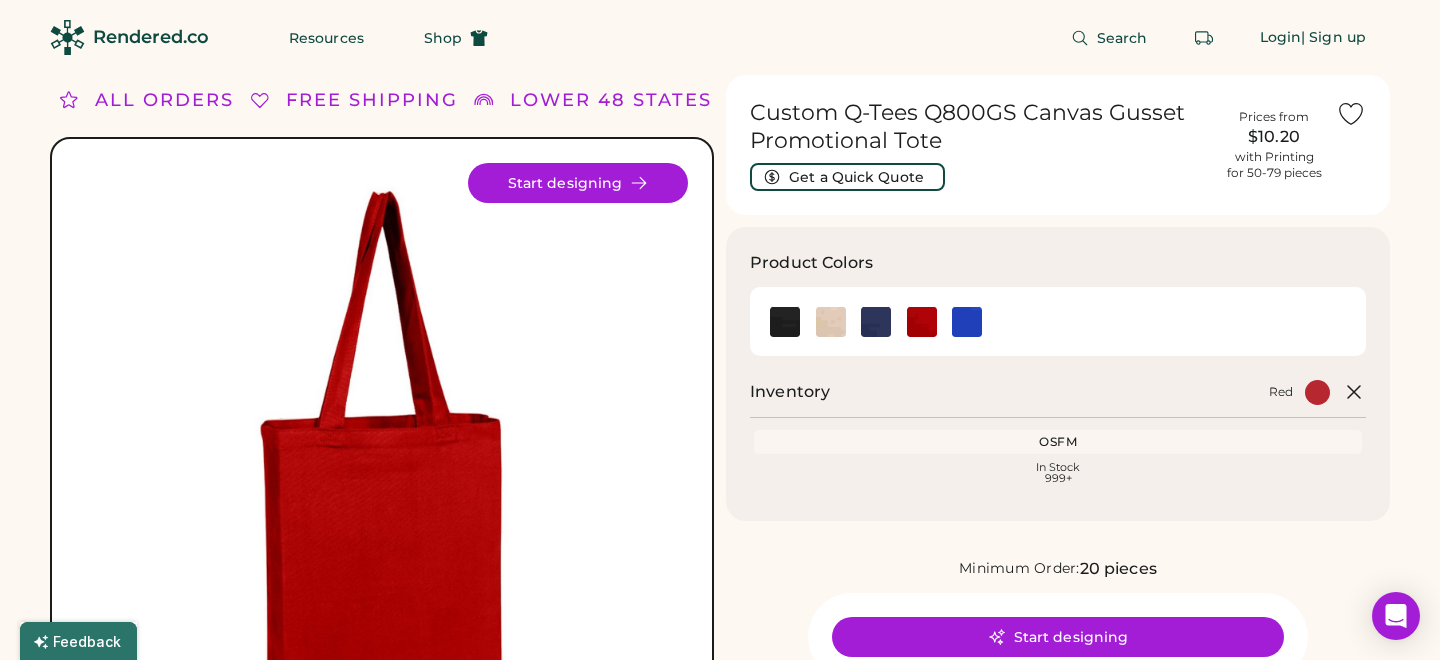 scroll, scrollTop: 140, scrollLeft: 0, axis: vertical 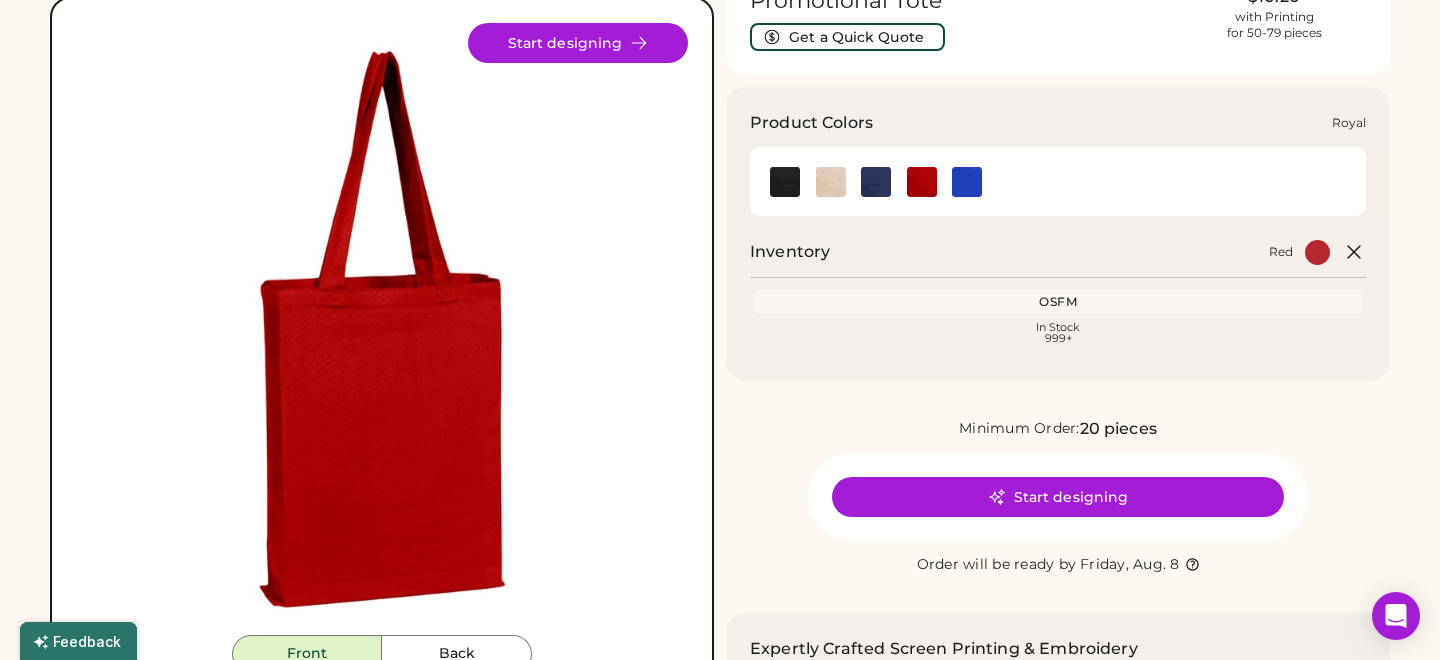 click 